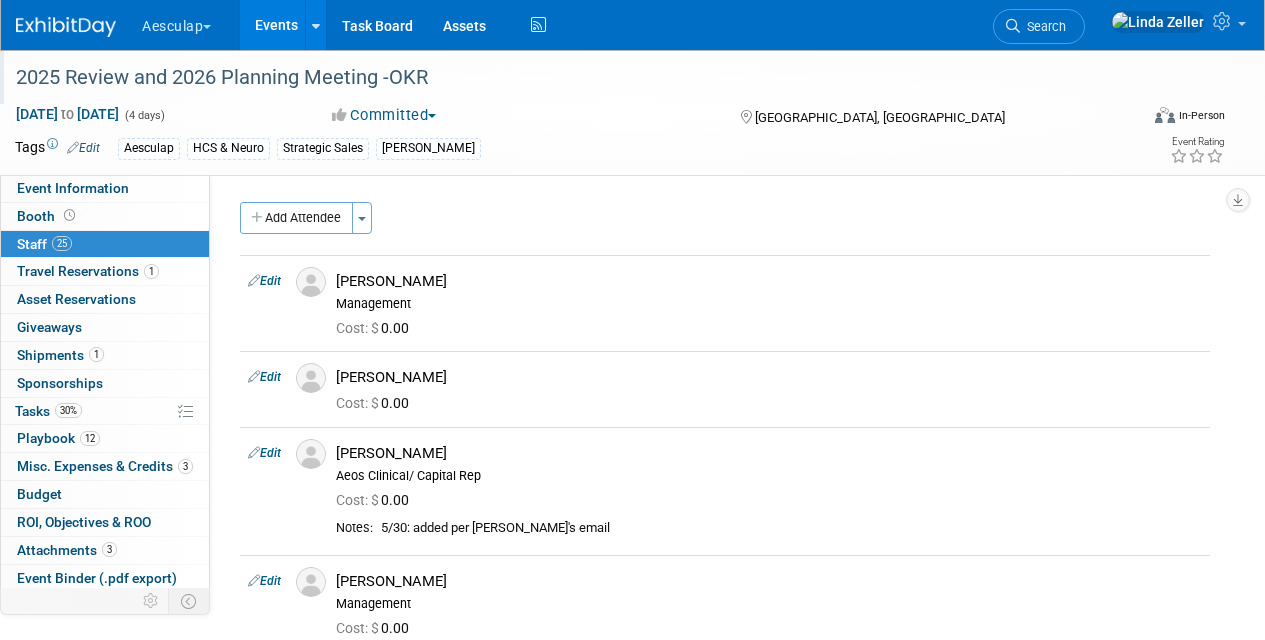 scroll, scrollTop: 2123, scrollLeft: 0, axis: vertical 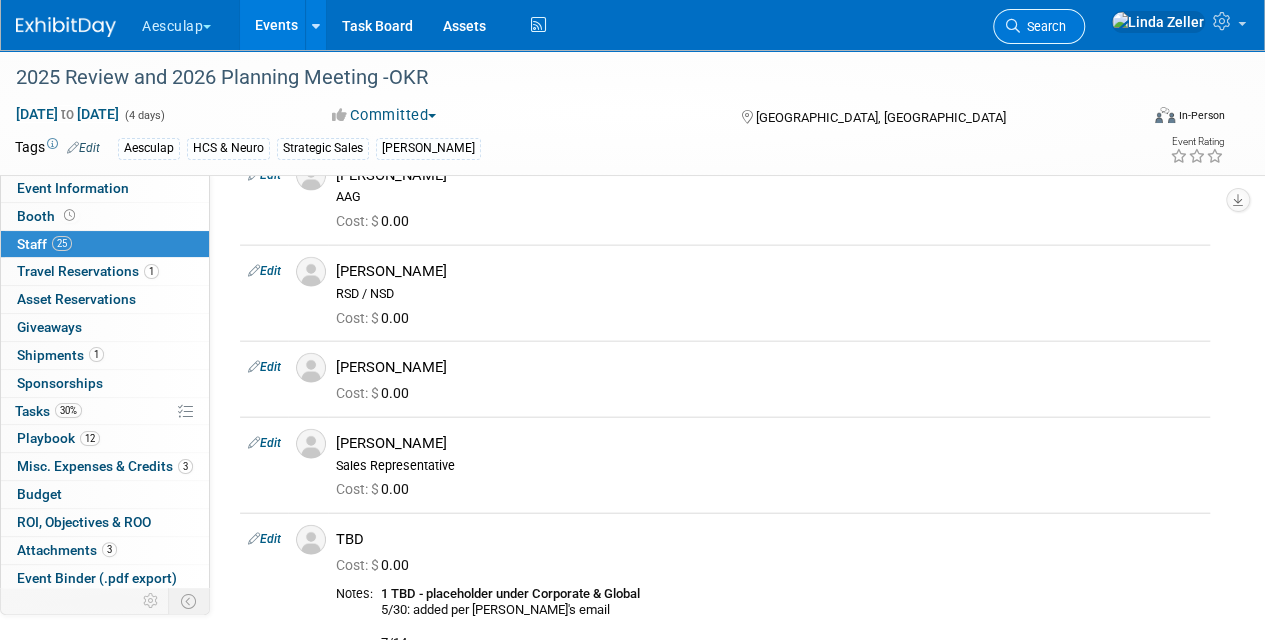 click on "Search" at bounding box center (1043, 26) 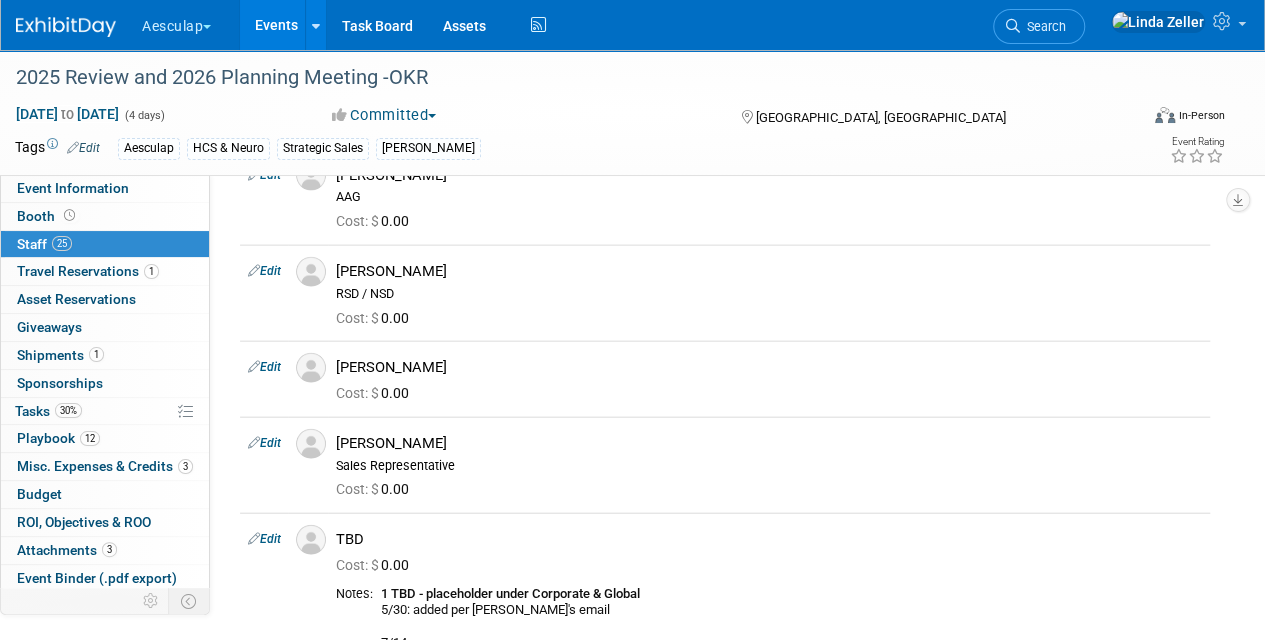 scroll, scrollTop: 0, scrollLeft: 0, axis: both 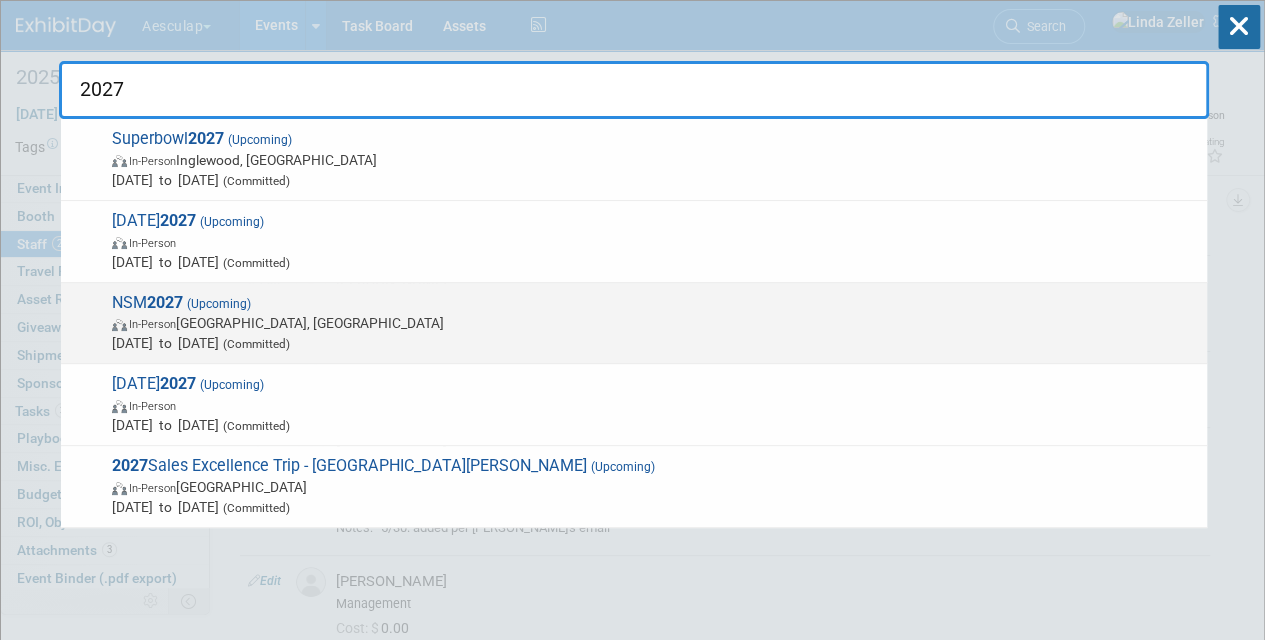 type on "2027" 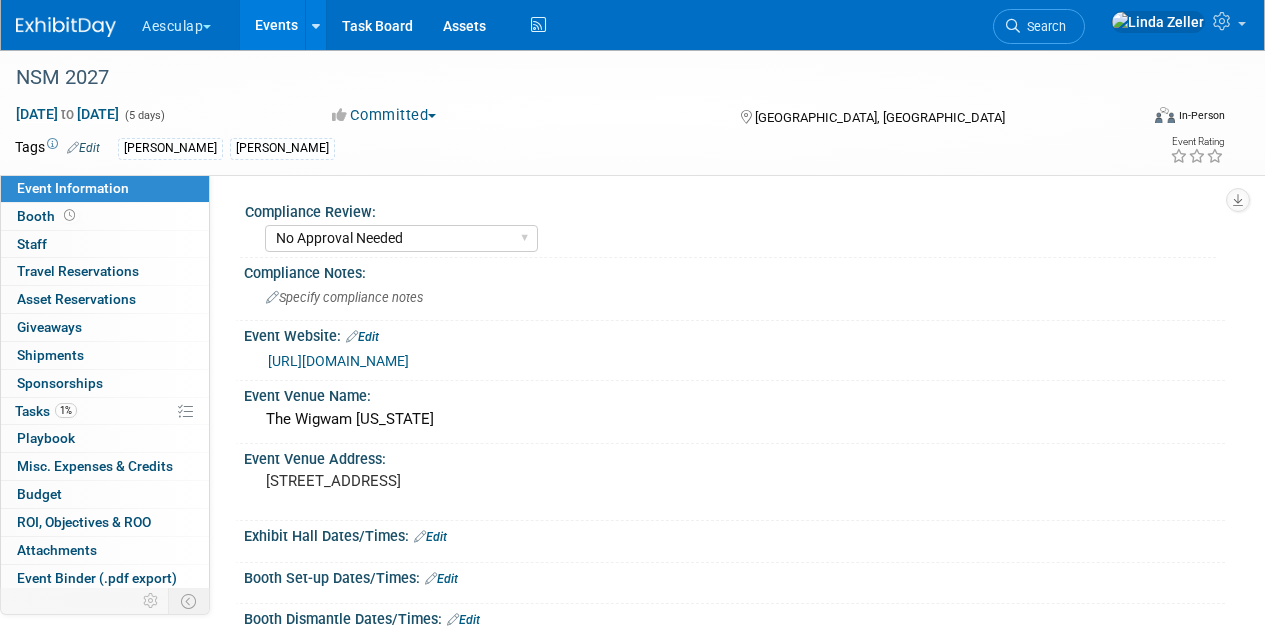 select on "No Approval Needed" 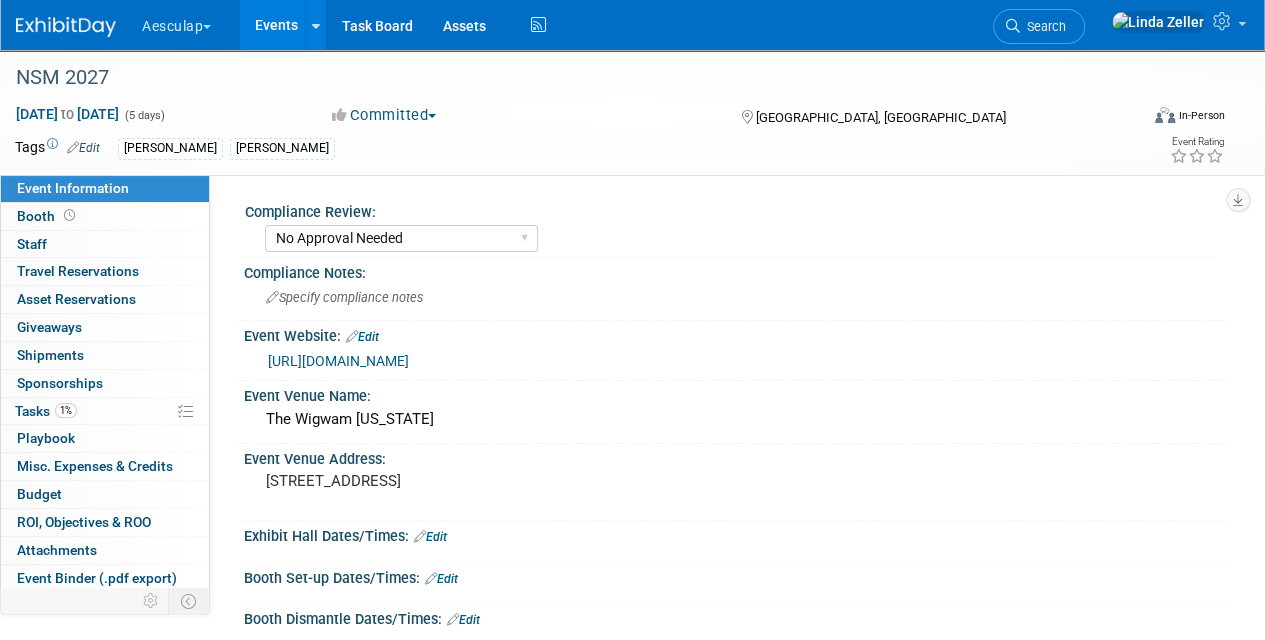 scroll, scrollTop: 385, scrollLeft: 0, axis: vertical 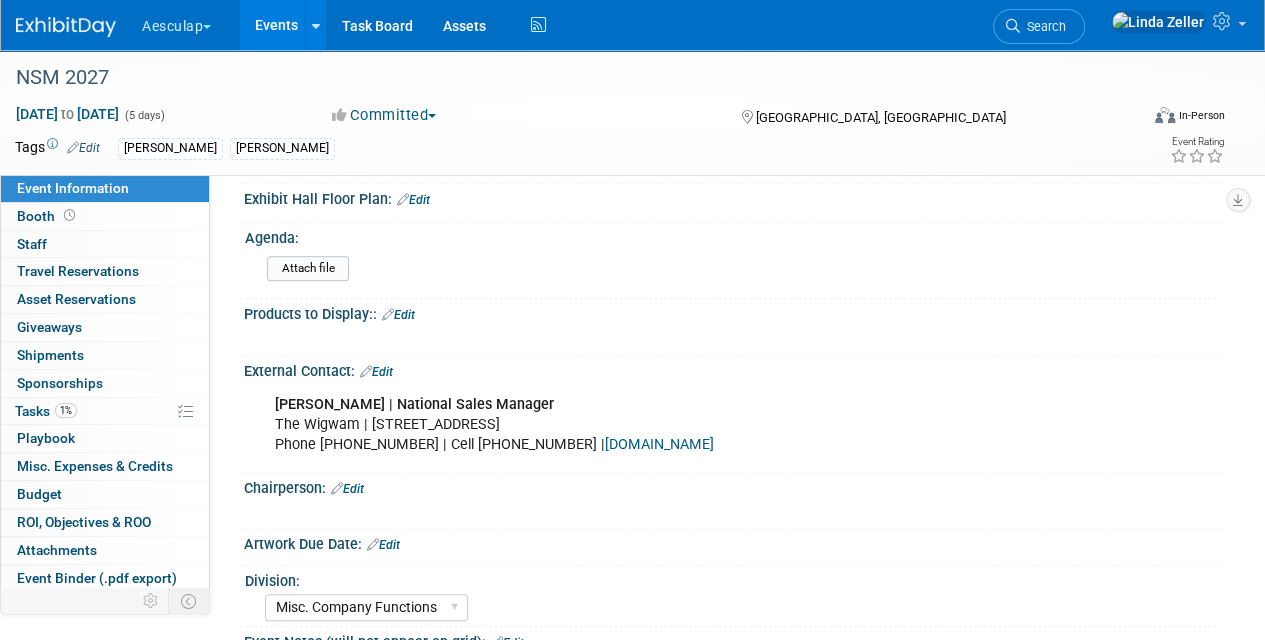 click on "Edit" at bounding box center [376, 372] 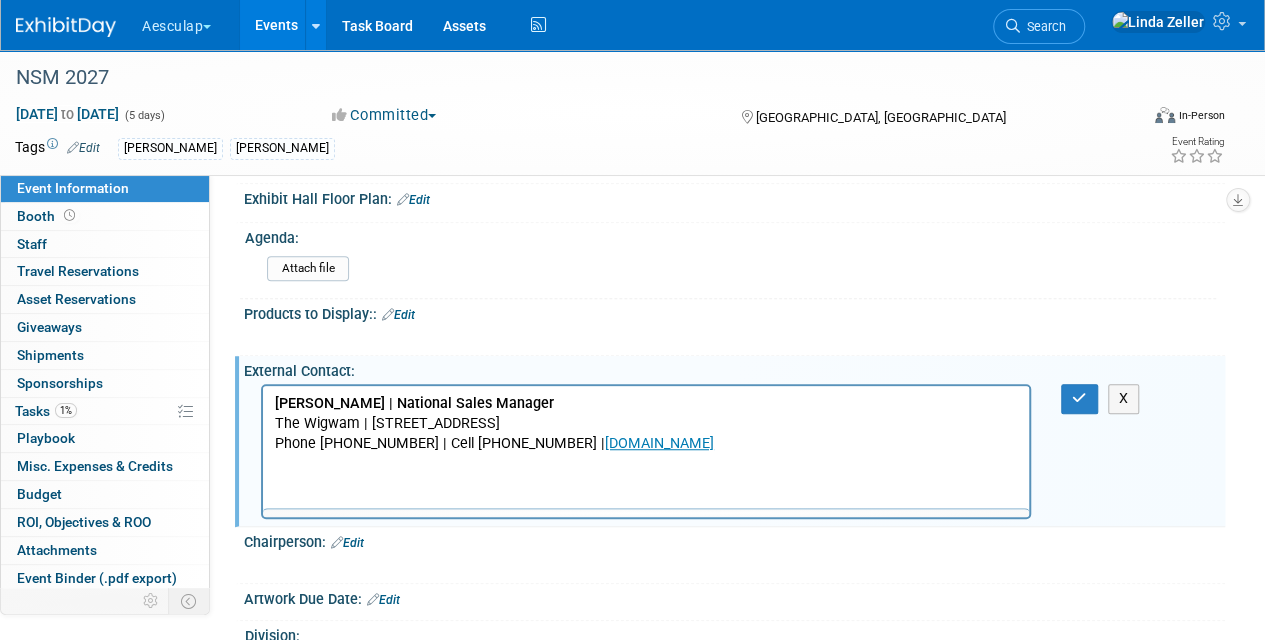 scroll, scrollTop: 0, scrollLeft: 0, axis: both 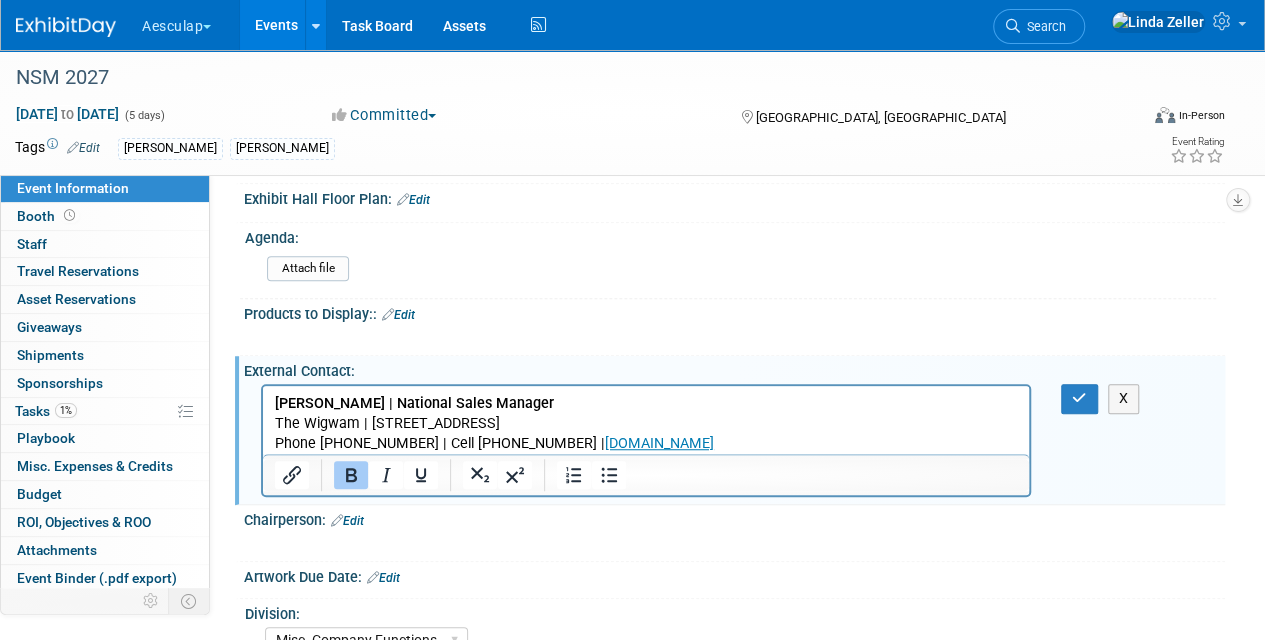 click on "Deanna Holguin | National Sales Manager The Wigwam | 300 East Wigwam Blvd, Litchfield Park, AZ 85340 Phone 623-535-2698 | Cell 602-819-0552 |   wigwamarizona.com" at bounding box center (646, 424) 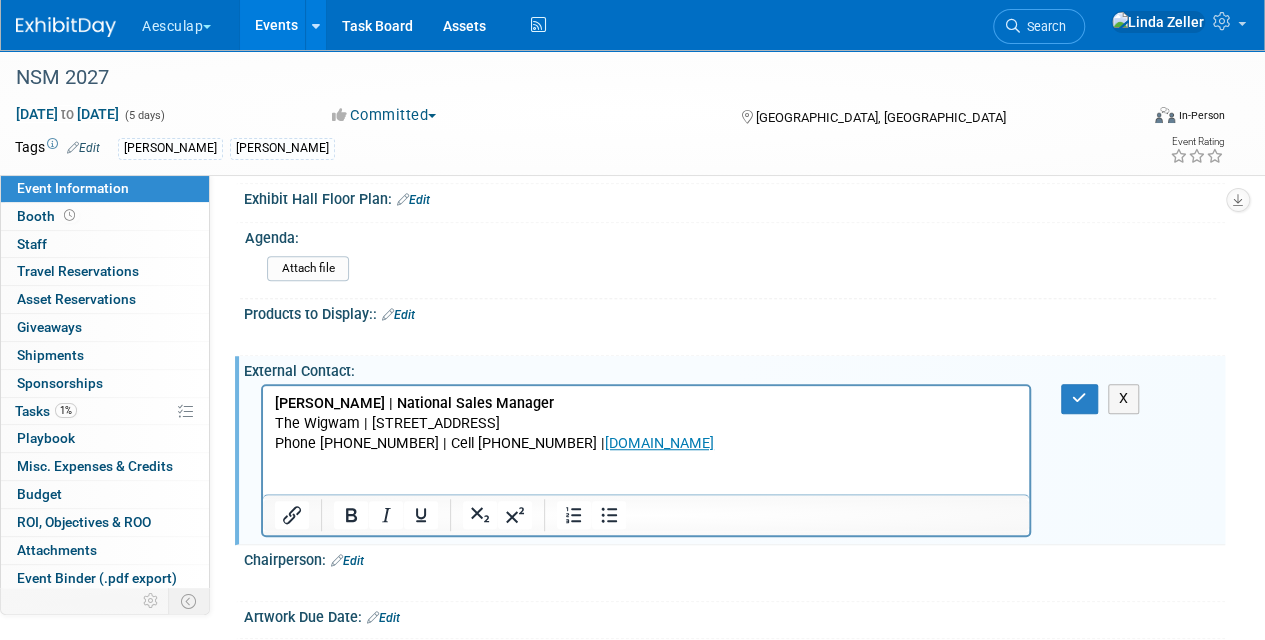type 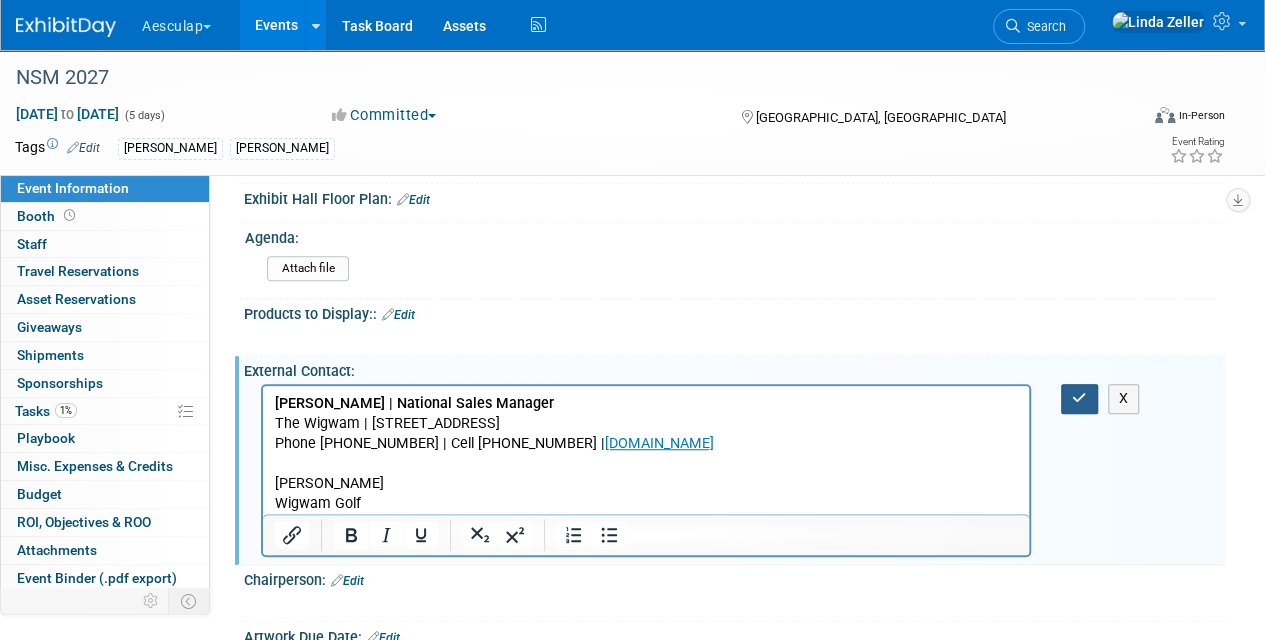 click at bounding box center (1079, 398) 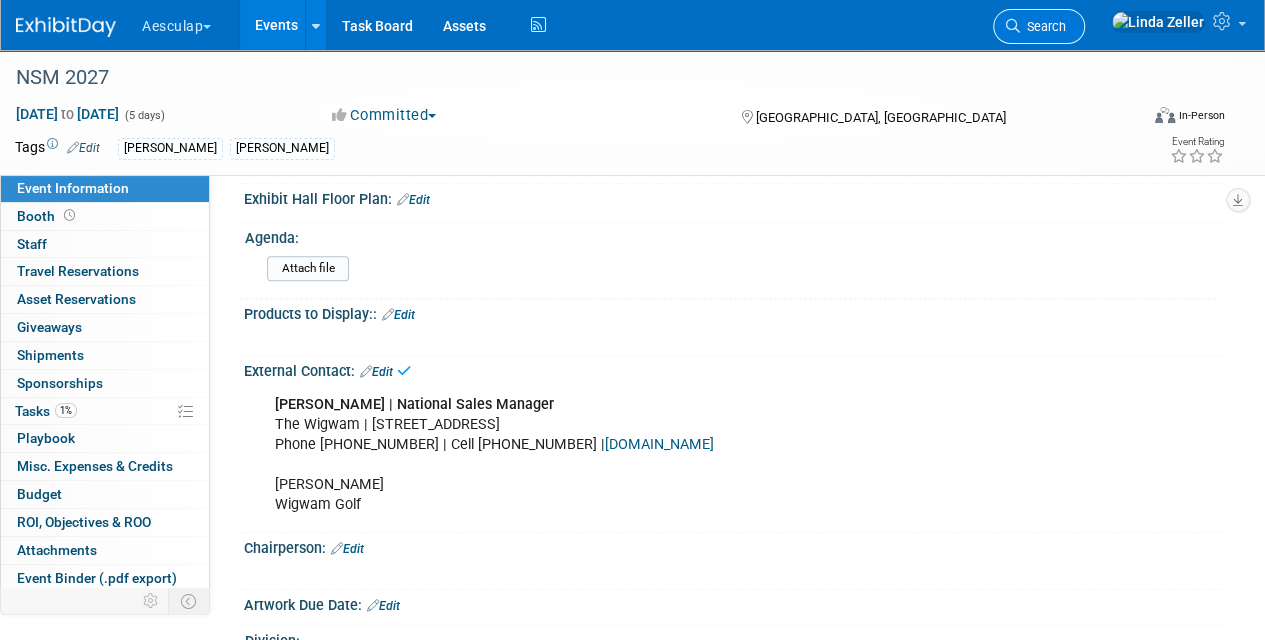 click on "Search" at bounding box center [1039, 26] 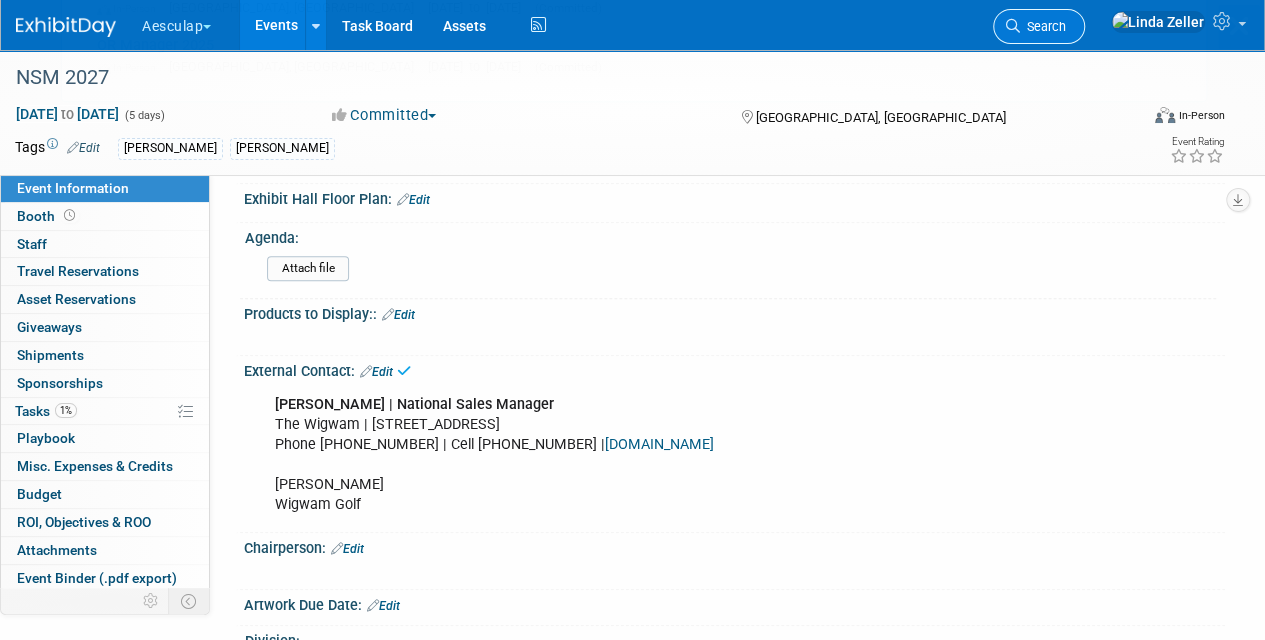 scroll, scrollTop: 0, scrollLeft: 0, axis: both 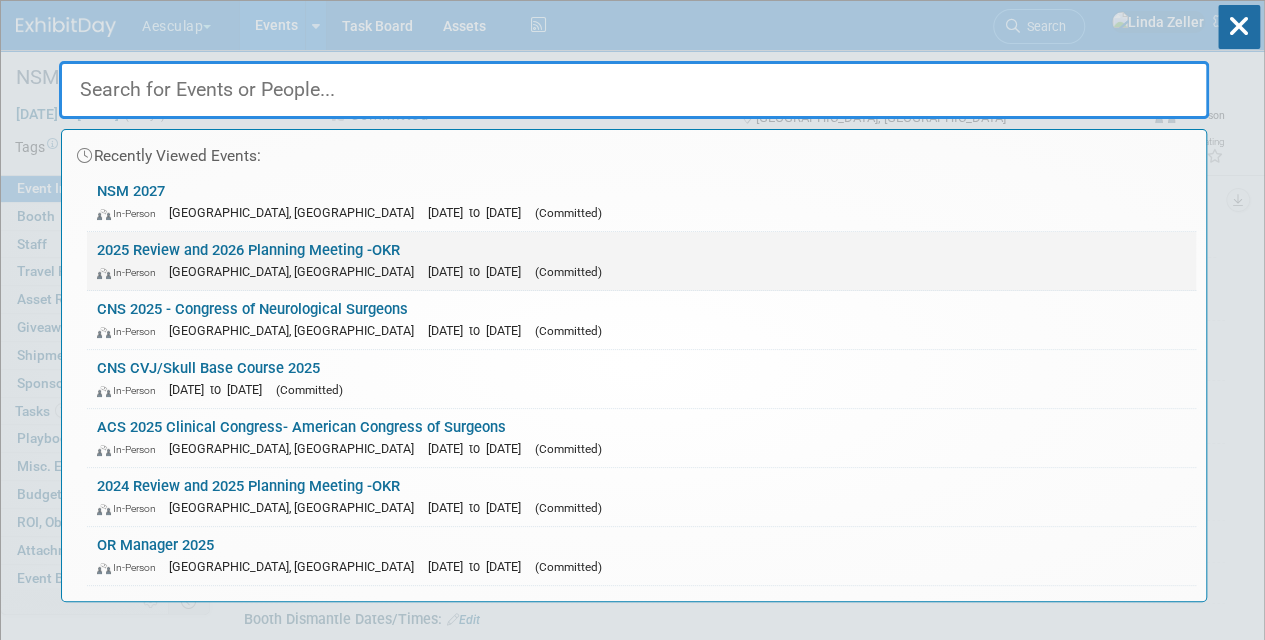 click on "2025 Review and 2026 Planning Meeting -OKR
In-Person
San Diego, CA
Sep 8, 2025  to  Sep 11, 2025
(Committed)" at bounding box center [641, 261] 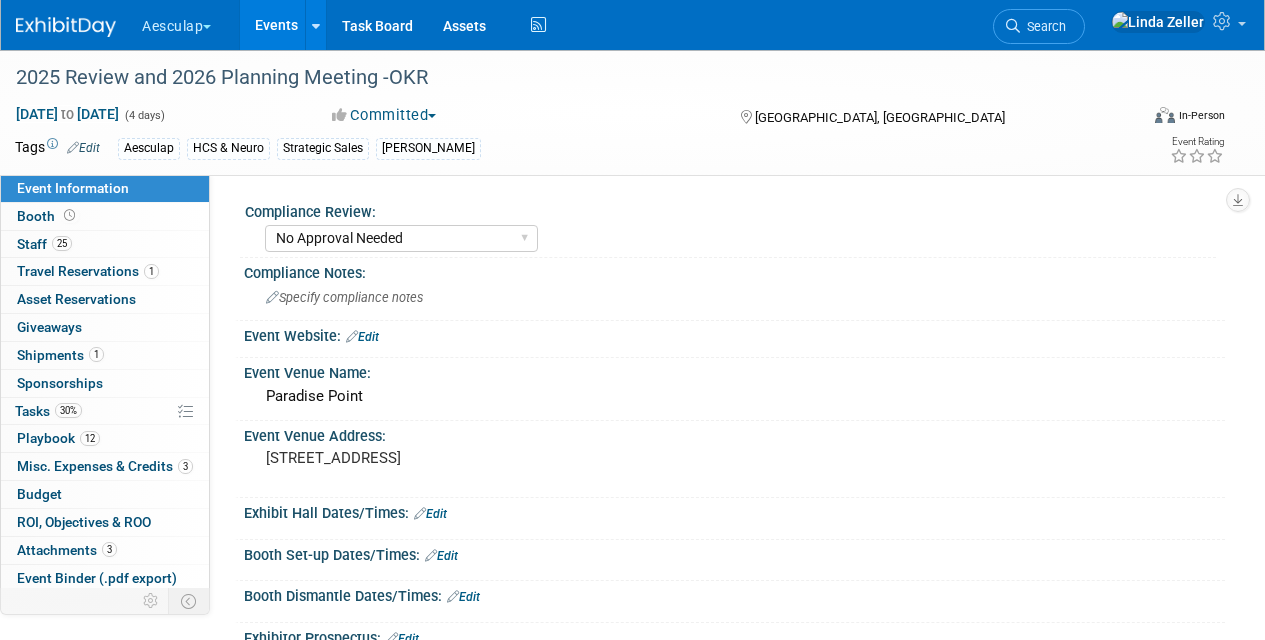select on "No Approval Needed" 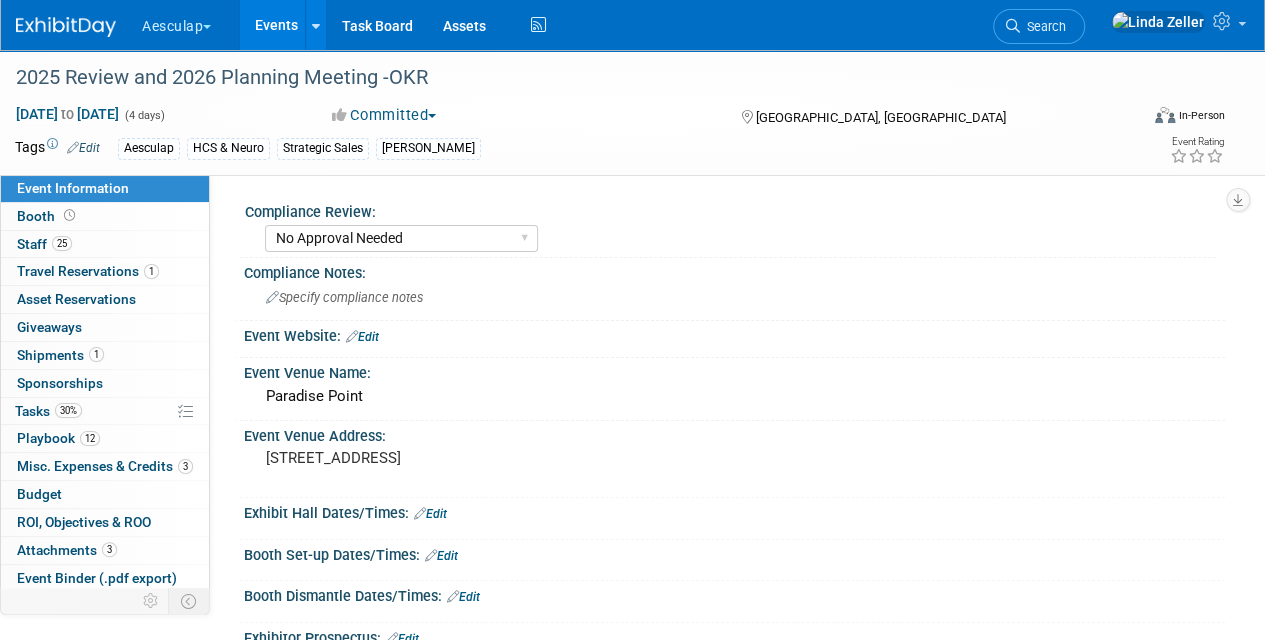 scroll, scrollTop: 0, scrollLeft: 0, axis: both 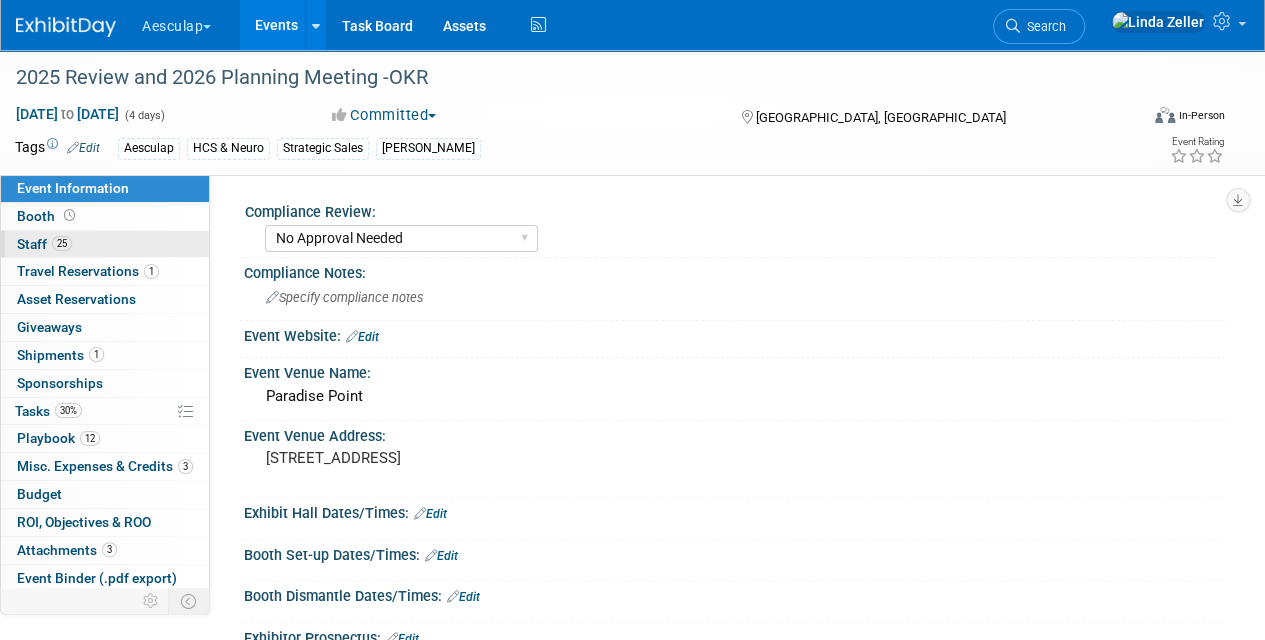 click on "Staff 25" at bounding box center (44, 244) 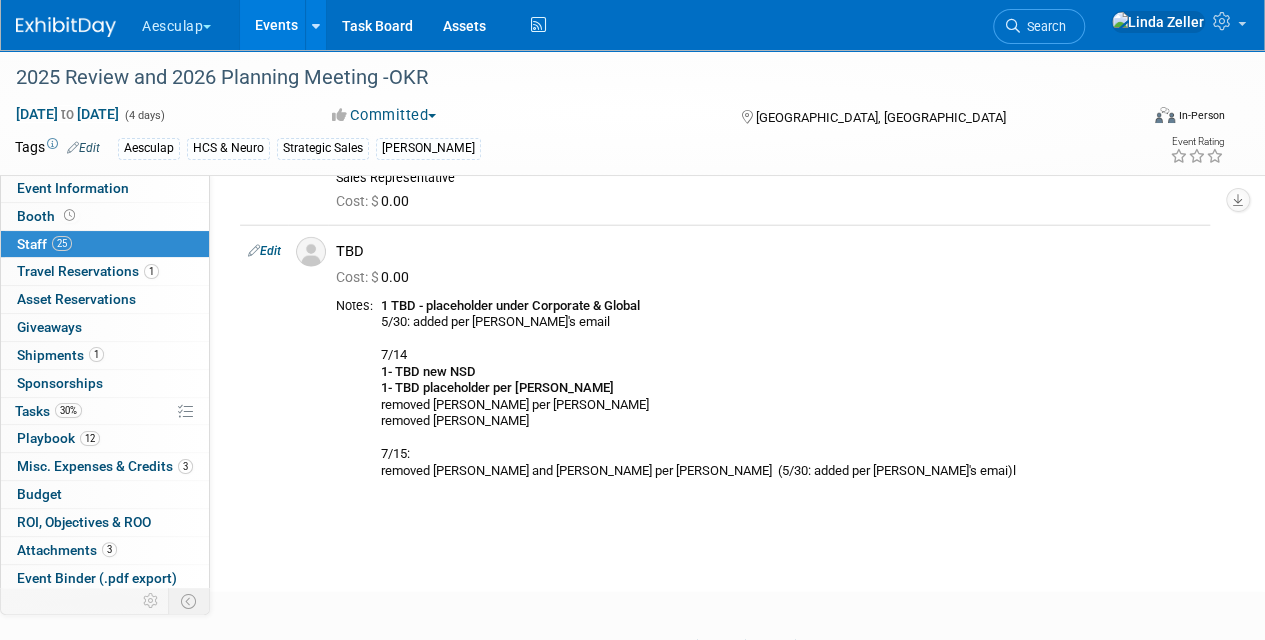scroll, scrollTop: 2294, scrollLeft: 0, axis: vertical 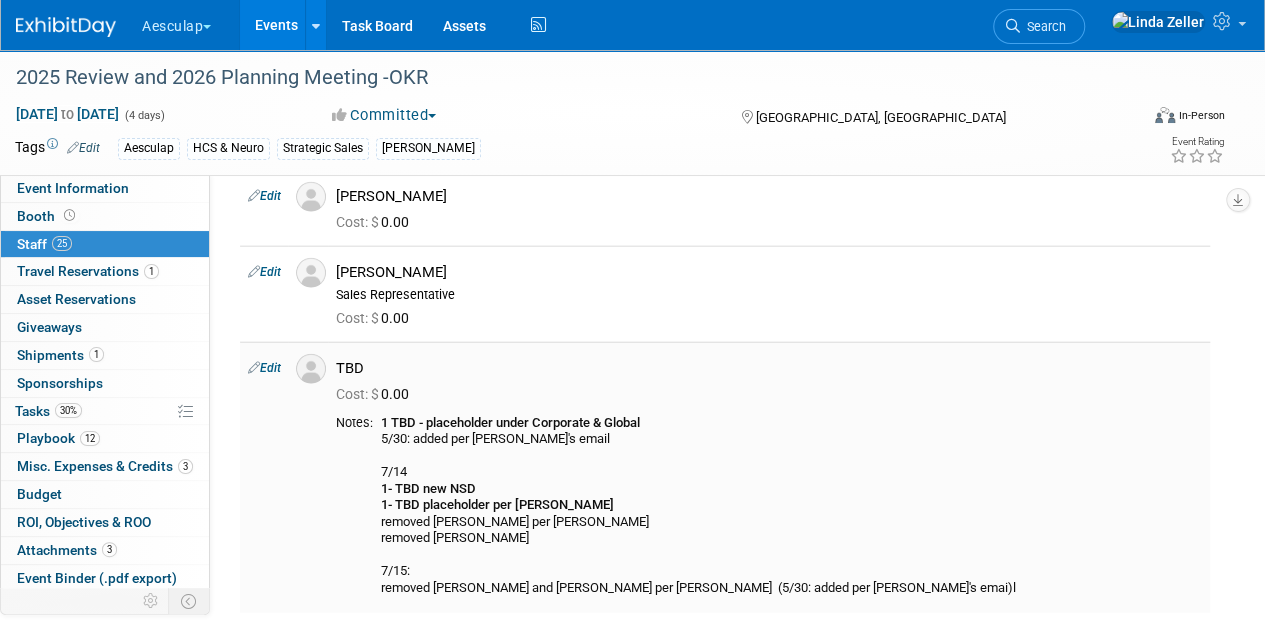 click on "Edit" at bounding box center [264, 368] 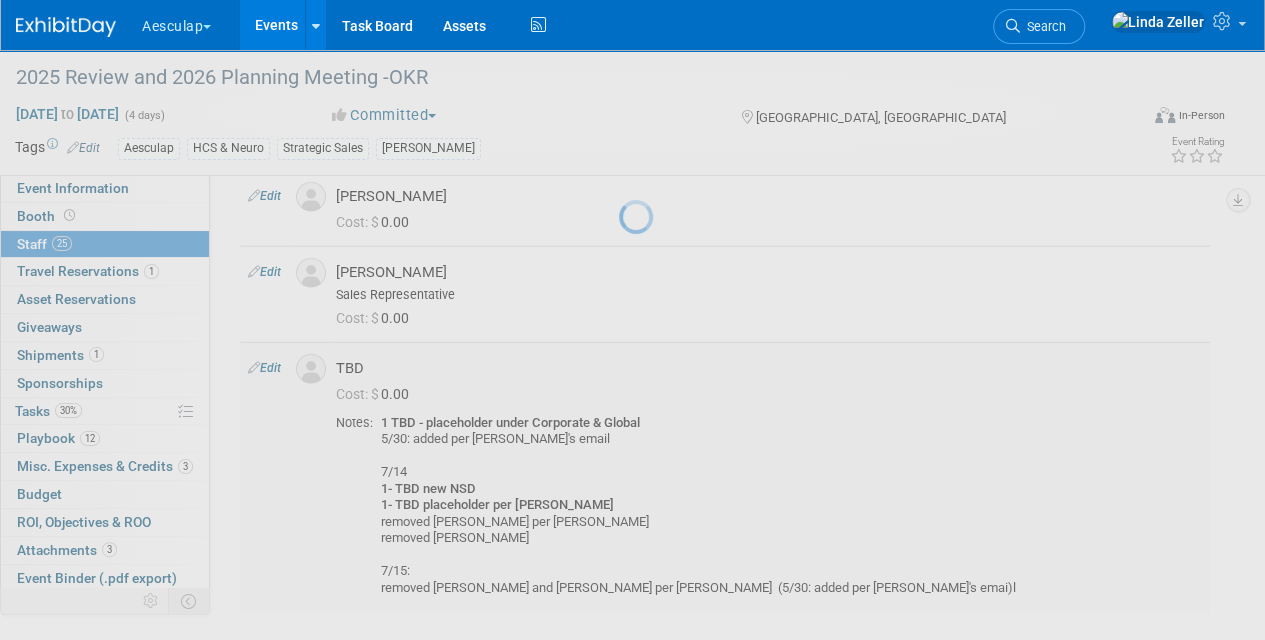 select on "00150ee3-2016-4d98-ba55-31f8690fcacb" 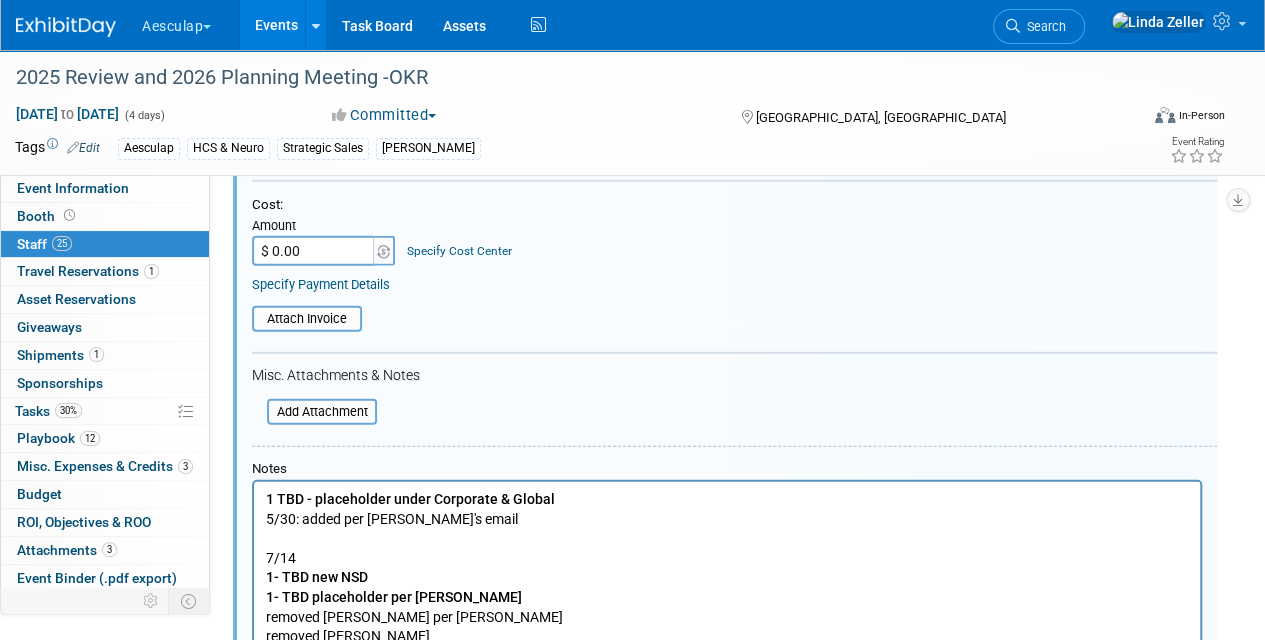 scroll, scrollTop: 2700, scrollLeft: 0, axis: vertical 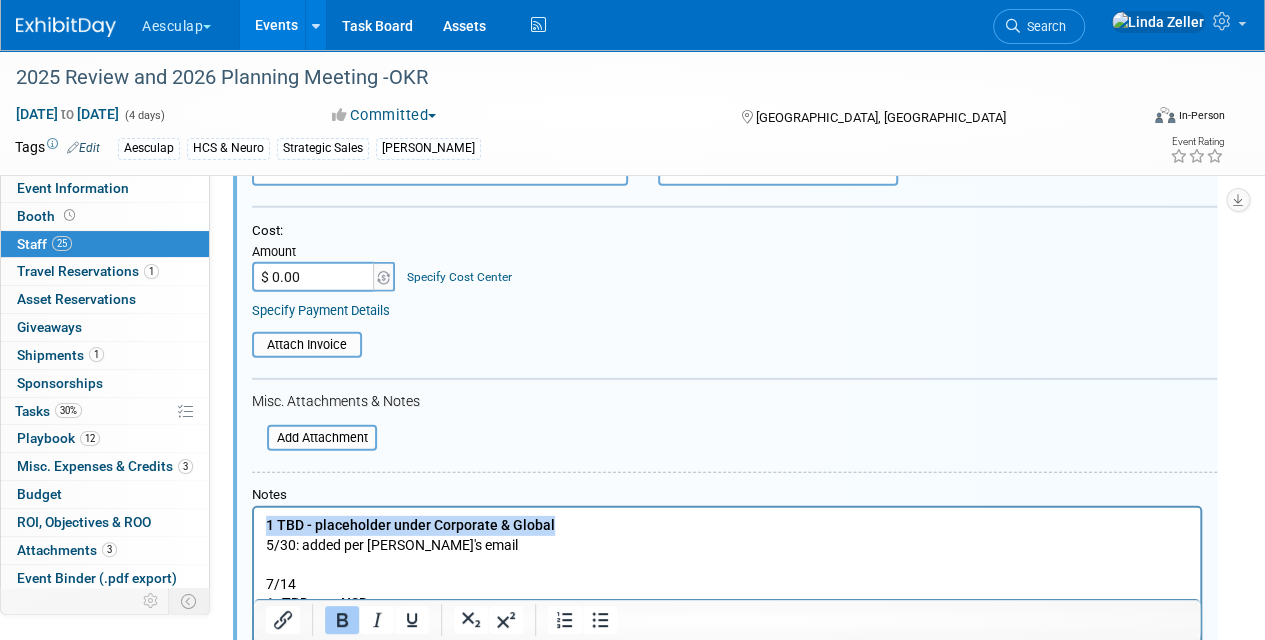 drag, startPoint x: 567, startPoint y: 526, endPoint x: 244, endPoint y: 496, distance: 324.3902 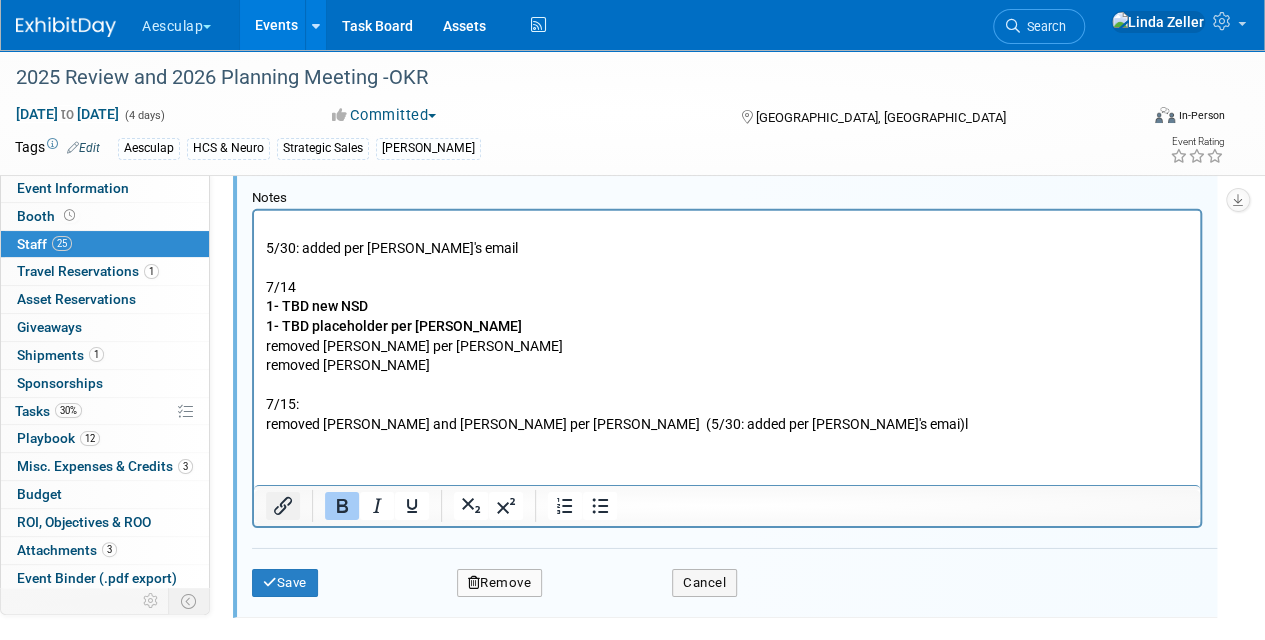 scroll, scrollTop: 3000, scrollLeft: 0, axis: vertical 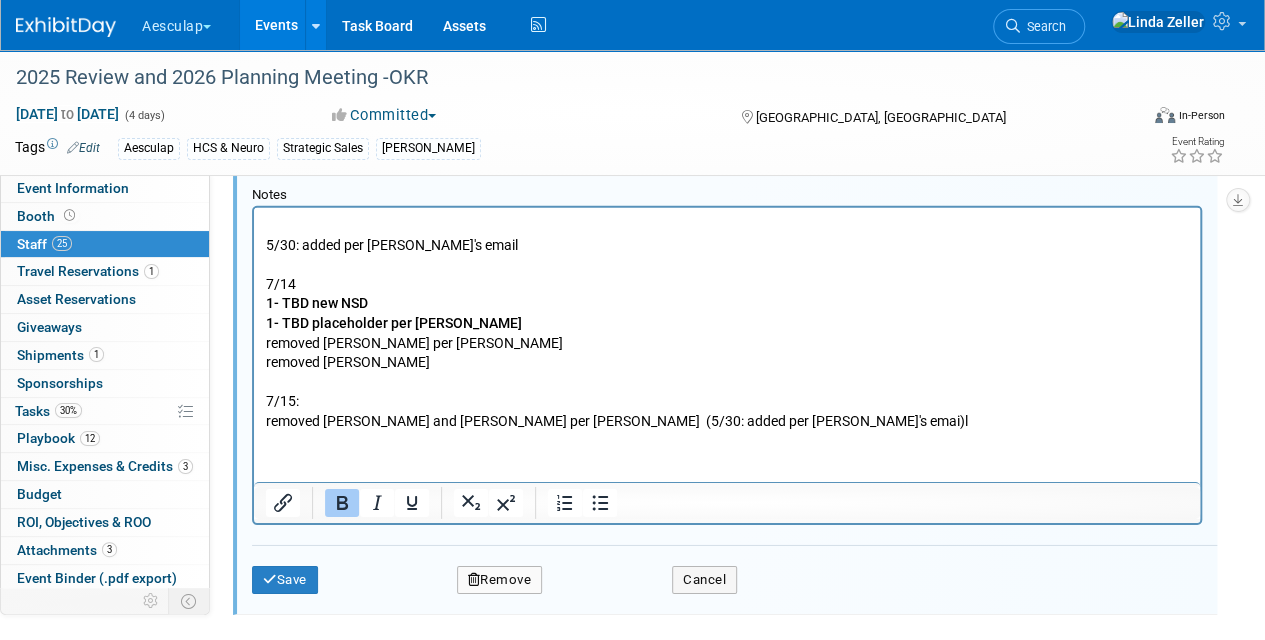 click on "﻿ 5/30: added per Justin's email 7/14 1- TBD new NSD 1- TBD placeholder per Bob removed Bryan STuart per Alan removed Matt S. 7/15:  removed Chris Cigrand and Kevin Ryan per Bob  (5/30: added per Justin's emai)l" at bounding box center [727, 324] 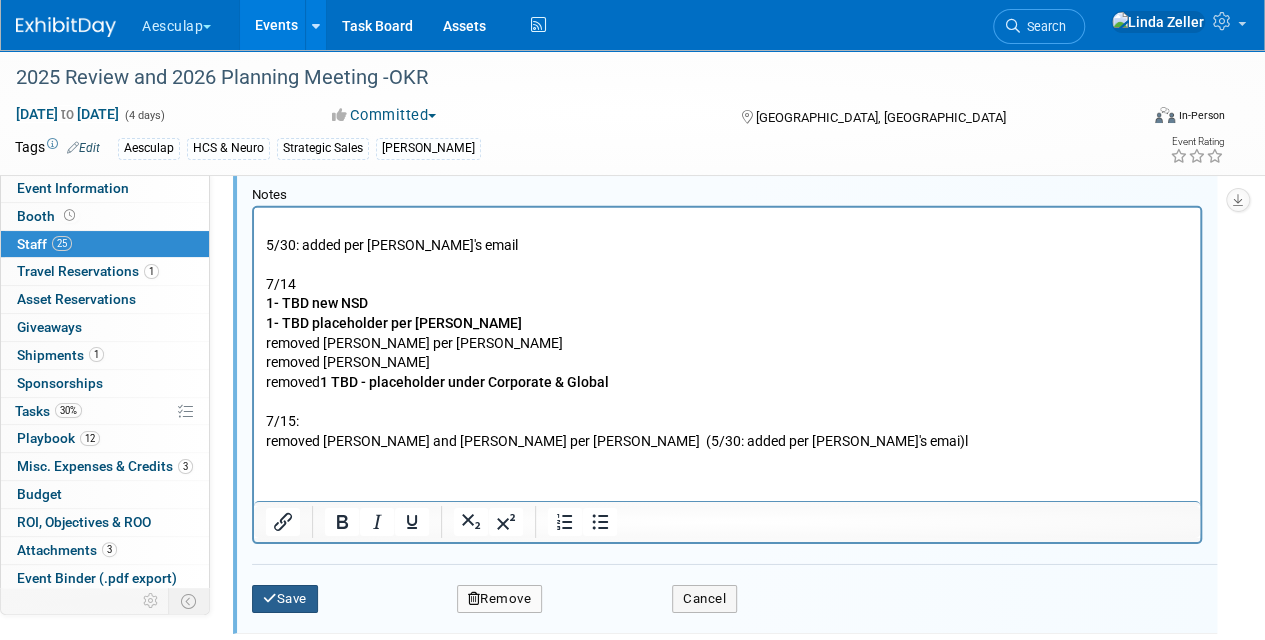 click on "Save" at bounding box center [285, 599] 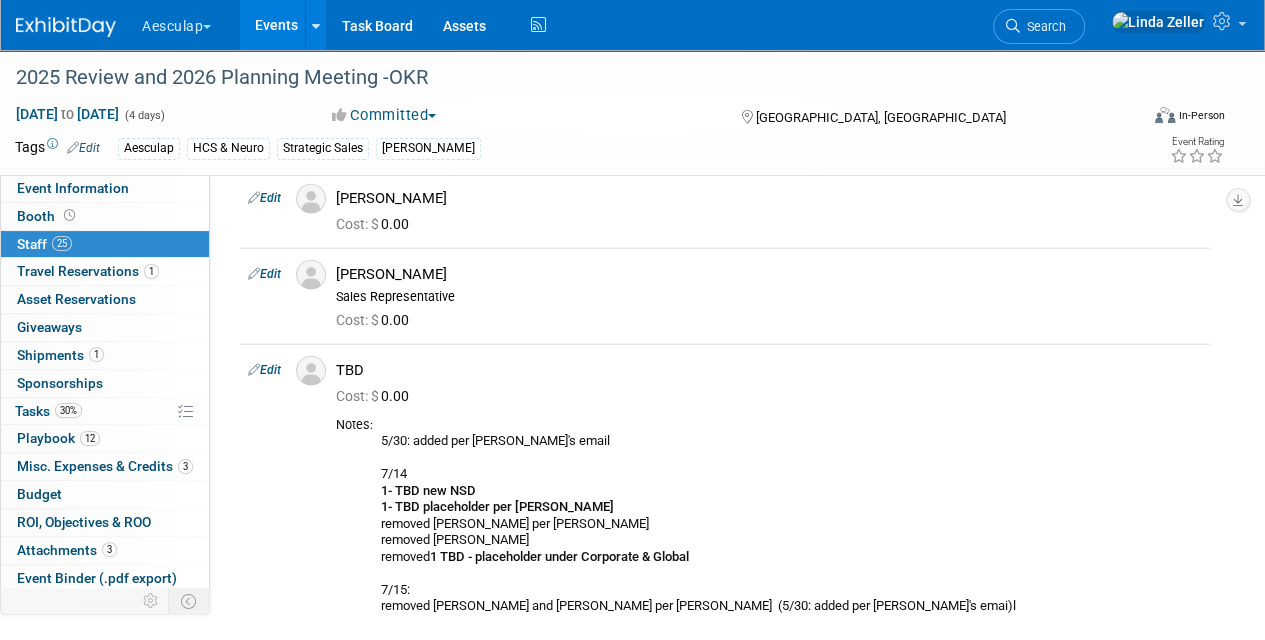 scroll, scrollTop: 2211, scrollLeft: 0, axis: vertical 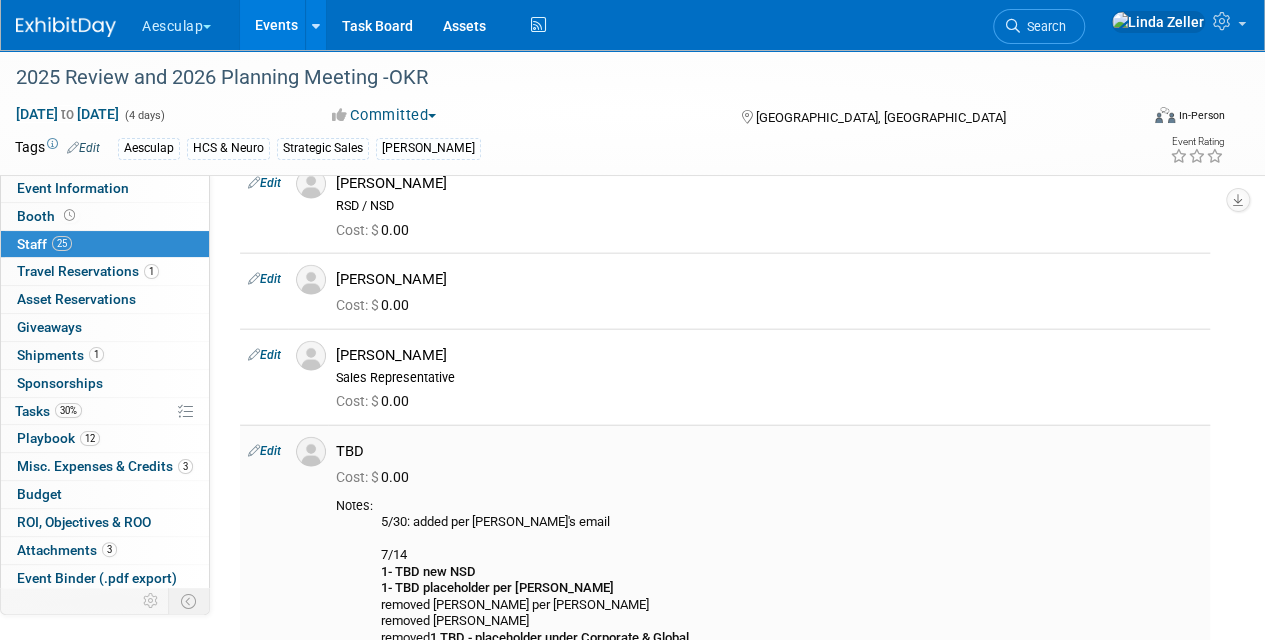 click on "Edit" at bounding box center [264, 451] 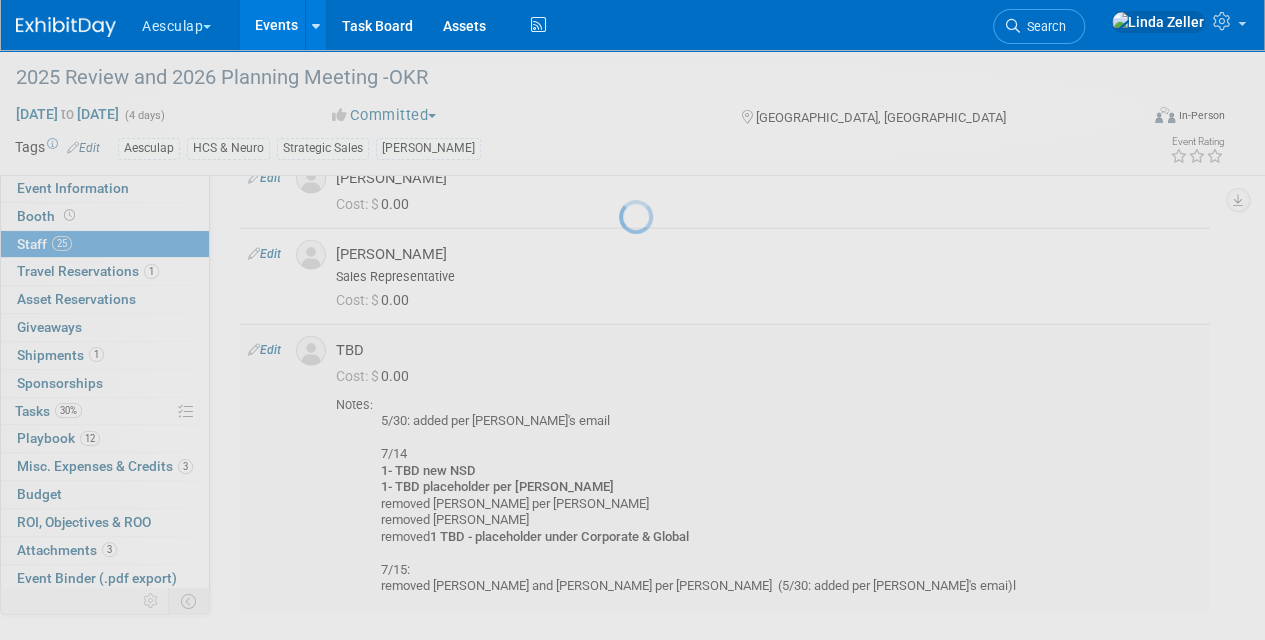 select on "00150ee3-2016-4d98-ba55-31f8690fcacb" 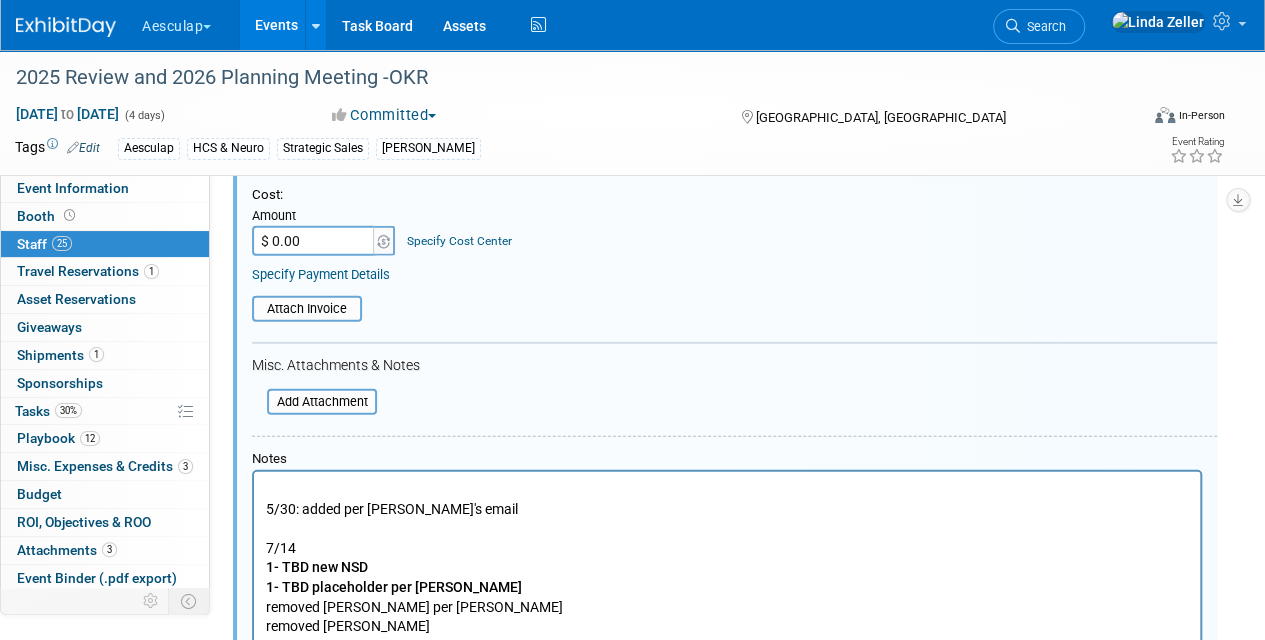scroll, scrollTop: 2900, scrollLeft: 0, axis: vertical 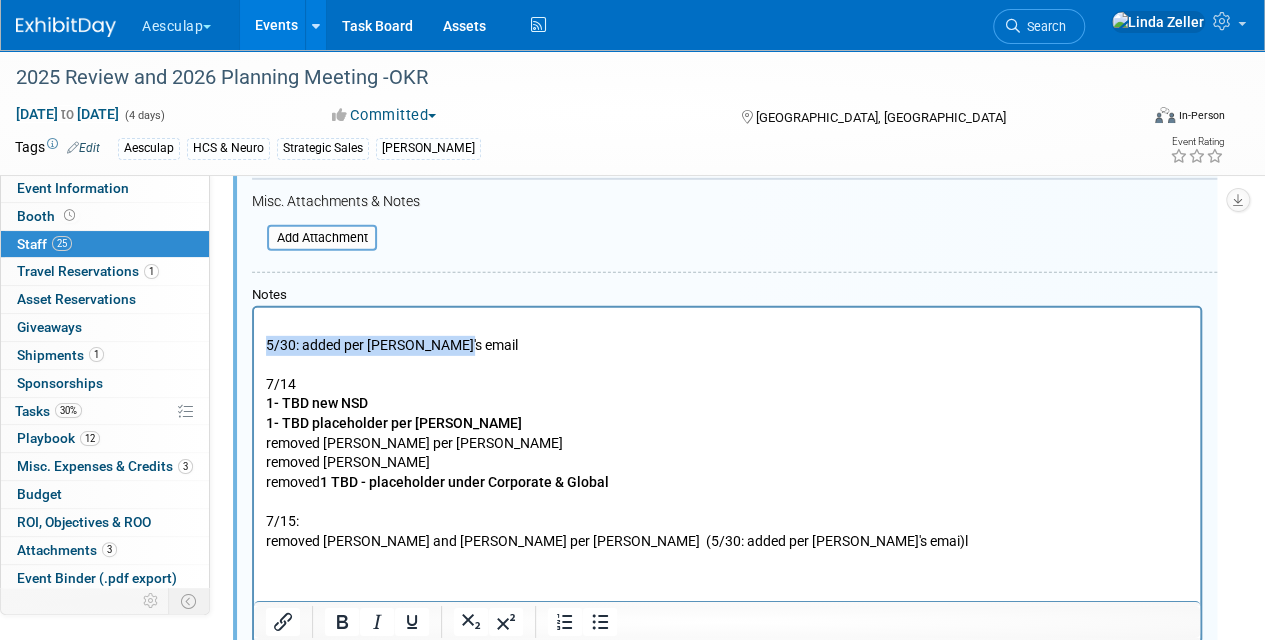 drag, startPoint x: 452, startPoint y: 341, endPoint x: 264, endPoint y: 336, distance: 188.06648 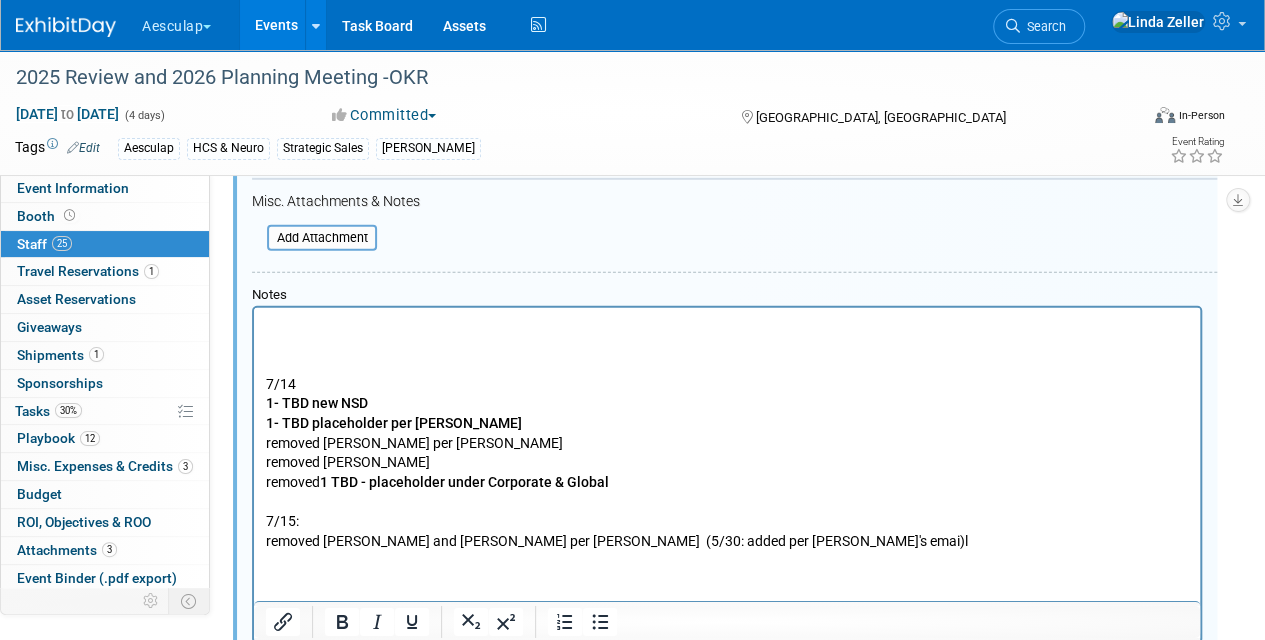 click on "7/14 1- TBD new NSD 1- TBD placeholder per Bob removed Bryan STuart per Alan removed Matt S. removed  1 TBD - placeholder under Corporate & Global 7/15:  removed Chris Cigrand and Kevin Ryan per Bob  (5/30: added per Justin's emai)l" at bounding box center (727, 433) 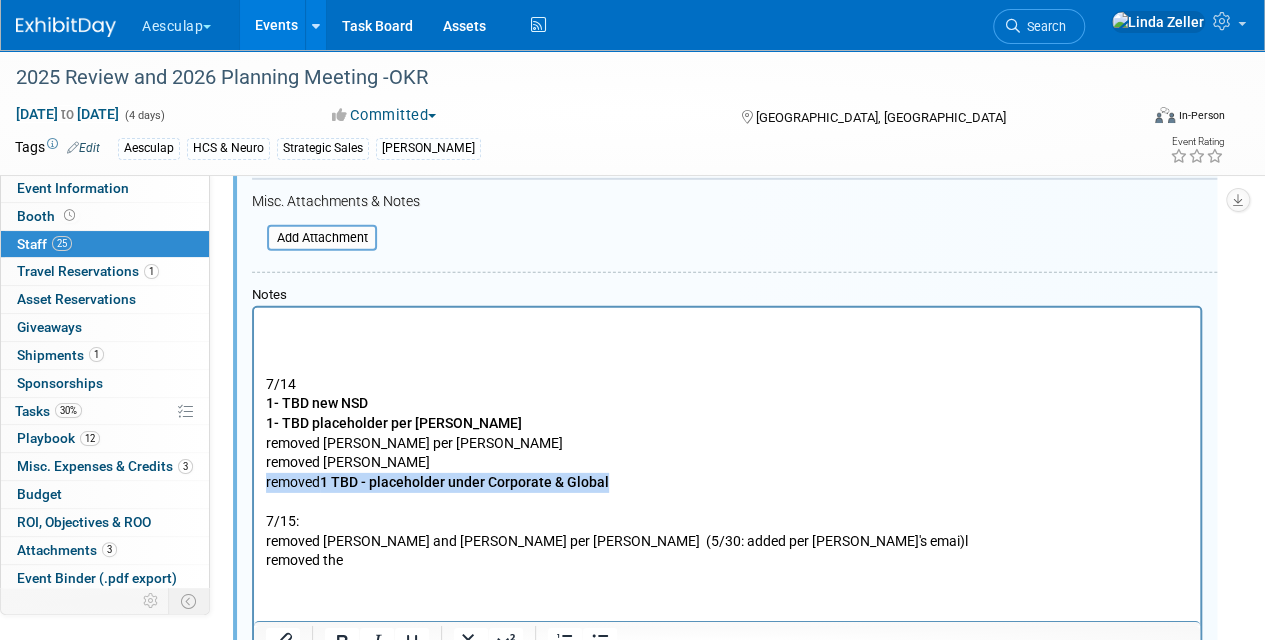 drag, startPoint x: 622, startPoint y: 481, endPoint x: 256, endPoint y: 484, distance: 366.0123 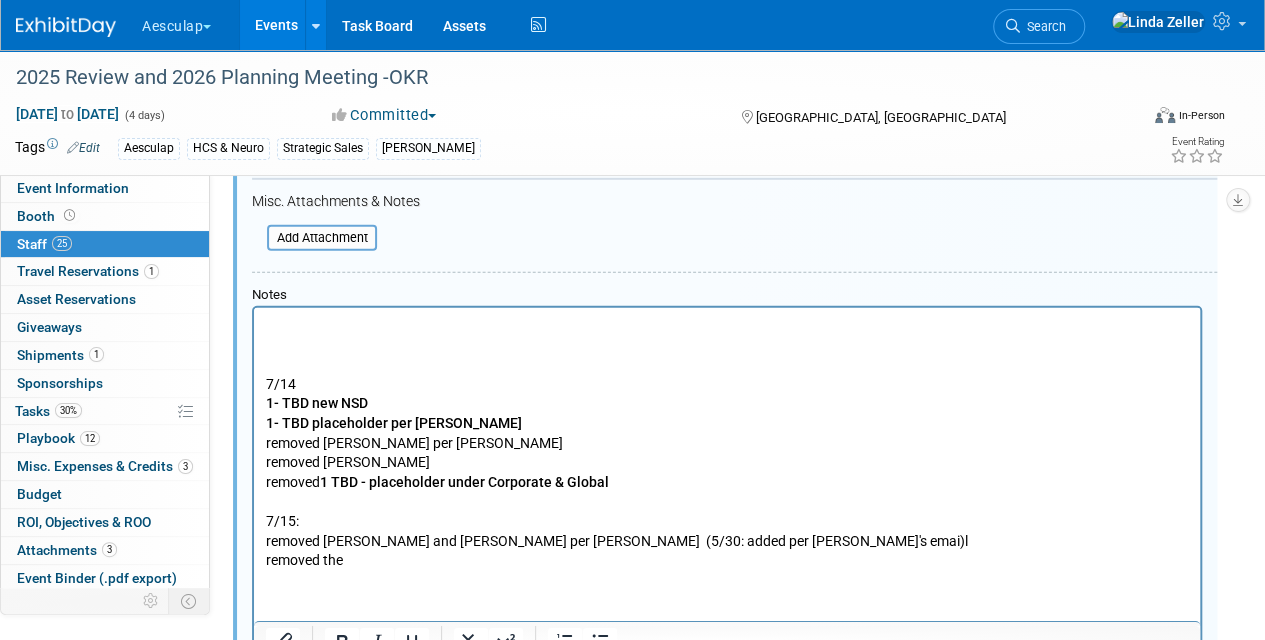 drag, startPoint x: 290, startPoint y: 484, endPoint x: 349, endPoint y: 565, distance: 100.20978 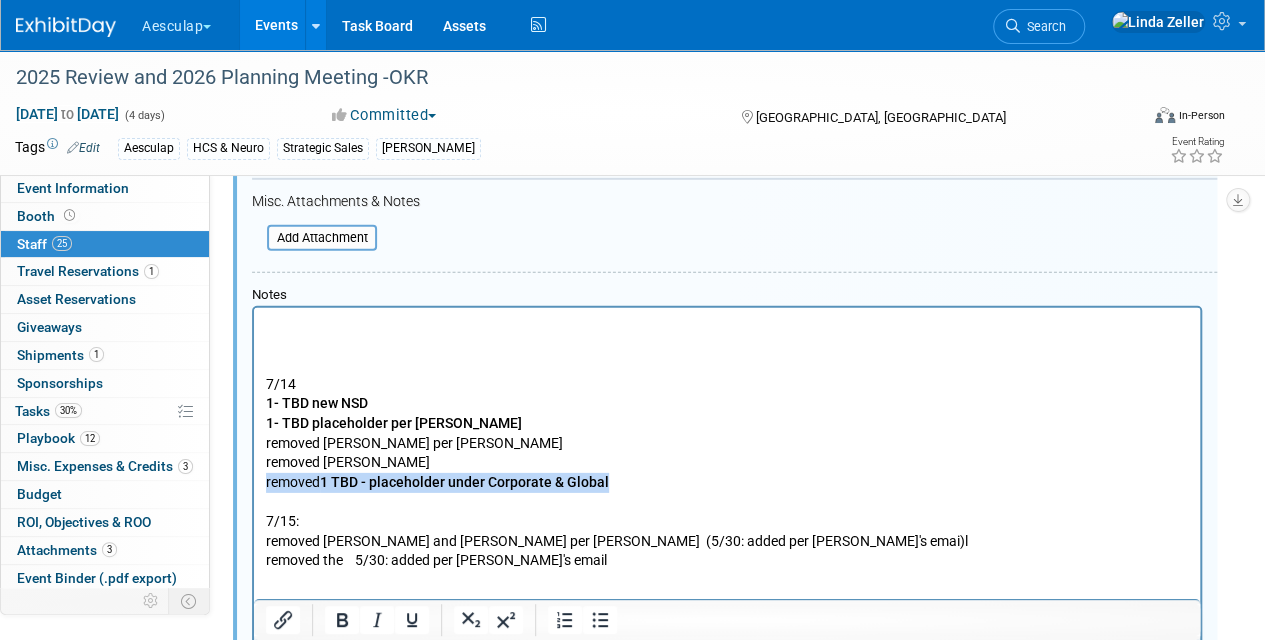 drag, startPoint x: 616, startPoint y: 474, endPoint x: 257, endPoint y: 482, distance: 359.0891 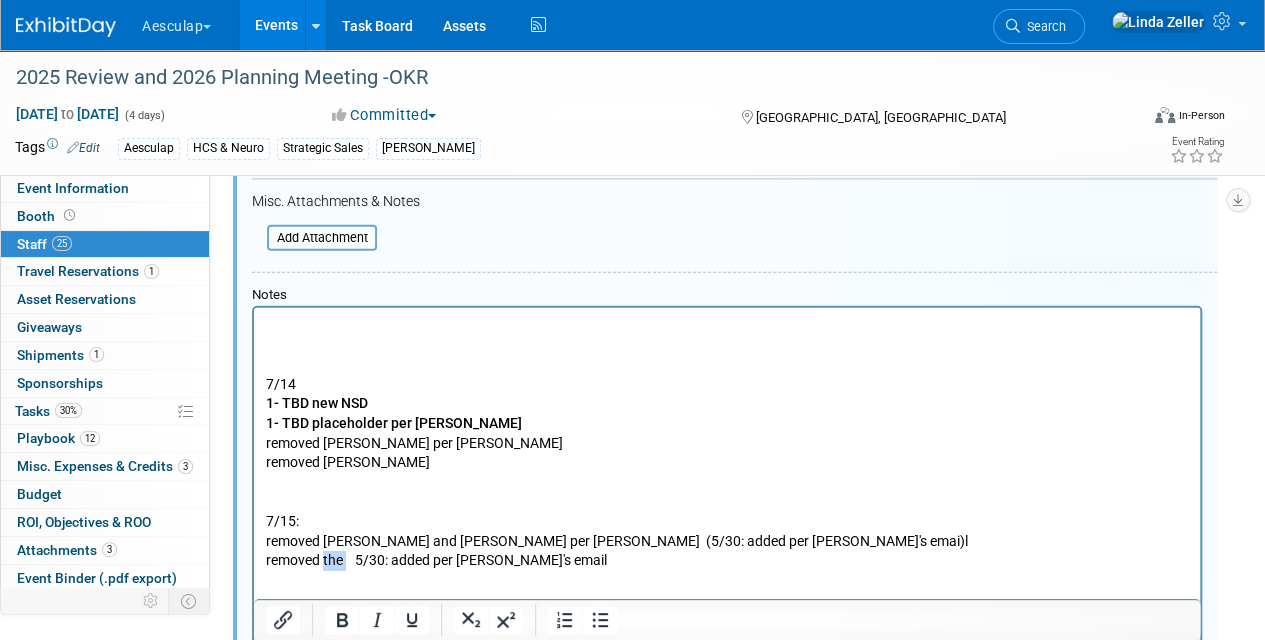 drag, startPoint x: 345, startPoint y: 562, endPoint x: 324, endPoint y: 564, distance: 21.095022 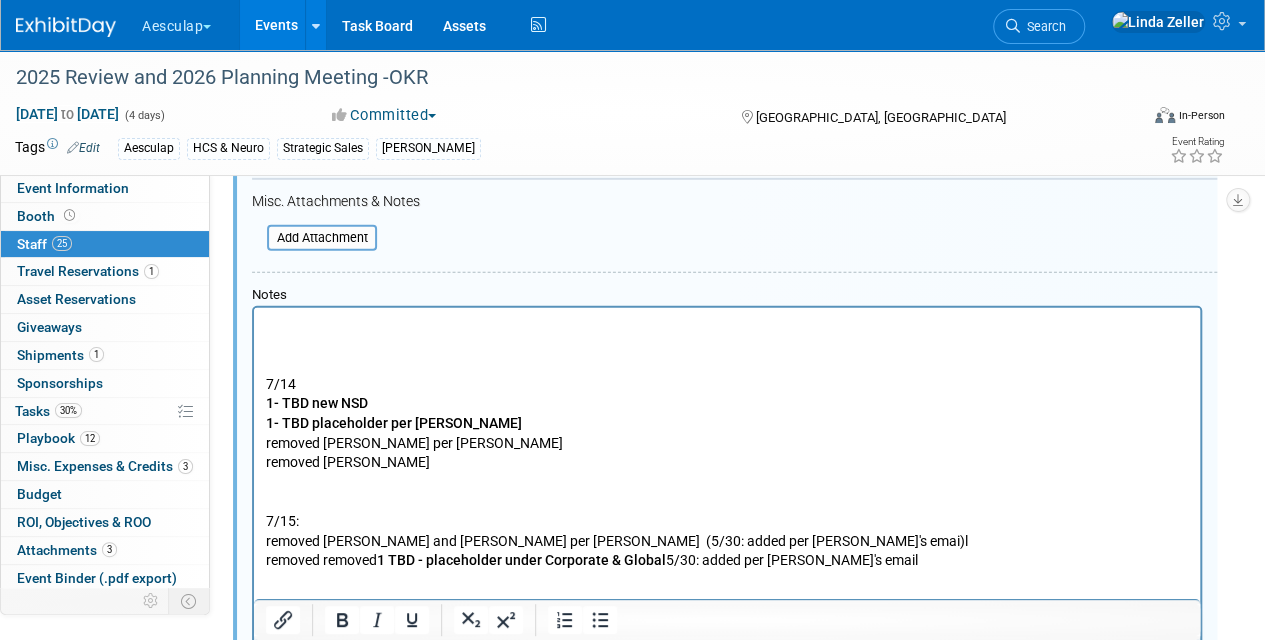 click on "removed removed  1 TBD - placeholder under Corporate & Global    5/30: added per Justin's email" at bounding box center (727, 561) 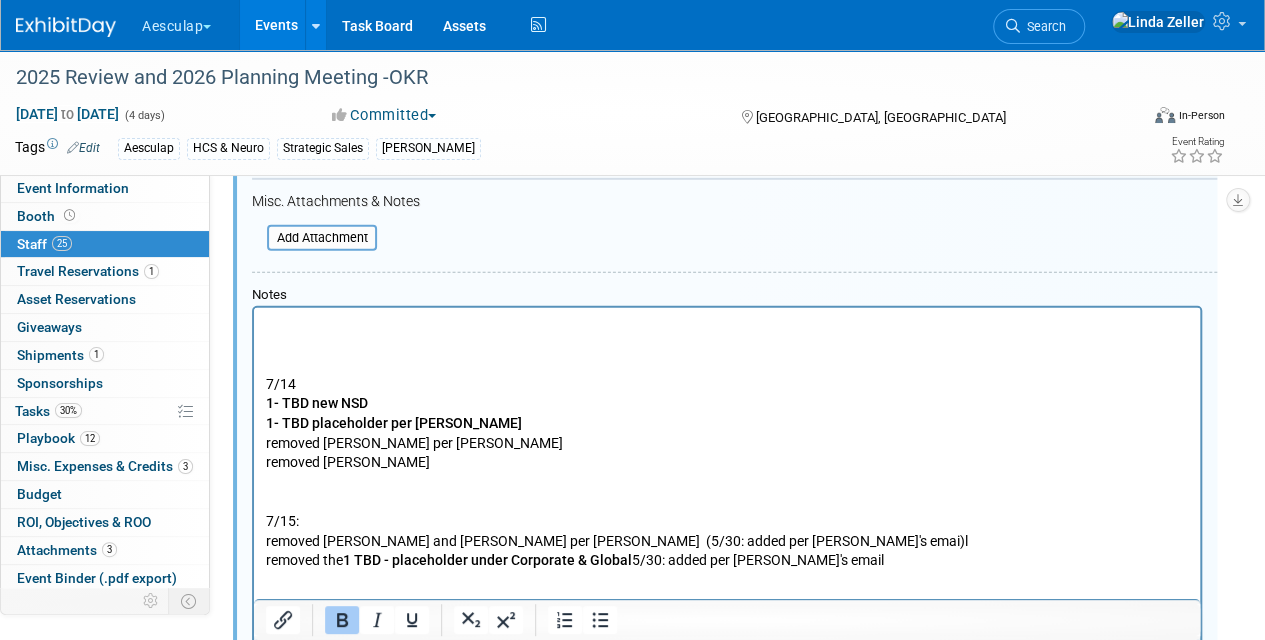 click on "removed the  1 TBD - placeholder under Corporate & Global    5/30: added per Justin's email" at bounding box center [727, 561] 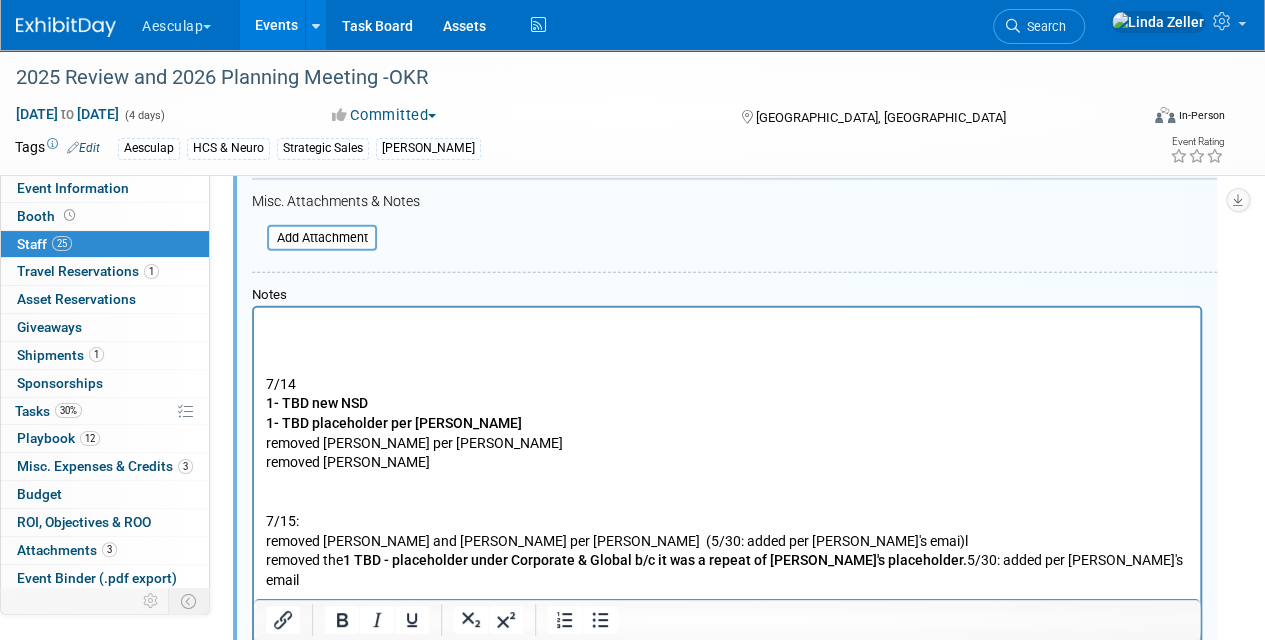 click on "removed the  1 TBD - placeholder under Corporate & Global b/c it was a repeat of Bob's placeholder.    5/30: added per Justin's email" at bounding box center [727, 570] 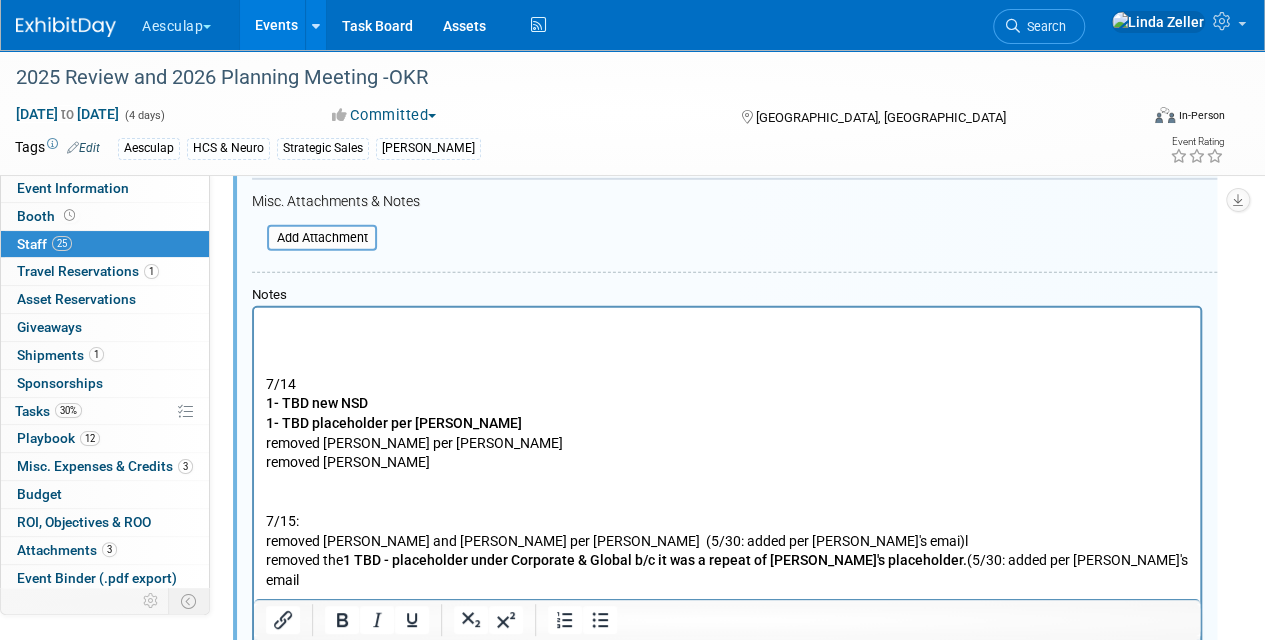 click on "removed the  1 TBD - placeholder under Corporate & Global b/c it was a repeat of Bob's placeholder.    (5/30: added per Justin's email" at bounding box center (727, 570) 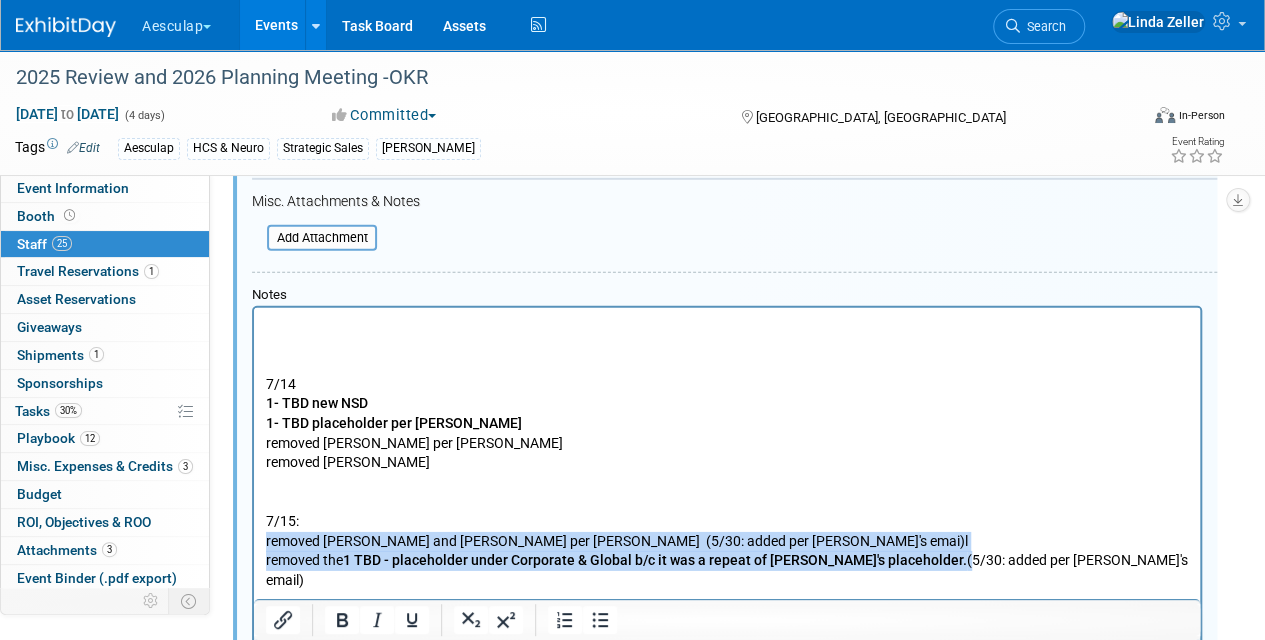 drag, startPoint x: 884, startPoint y: 558, endPoint x: 480, endPoint y: 838, distance: 491.5445 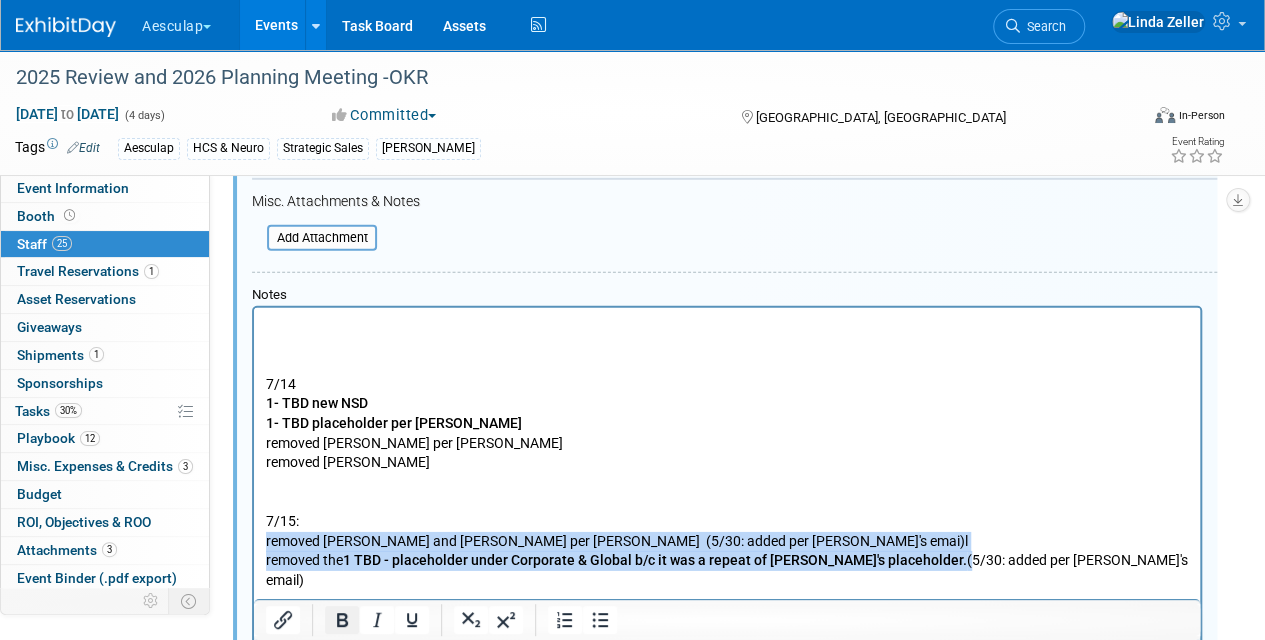 click 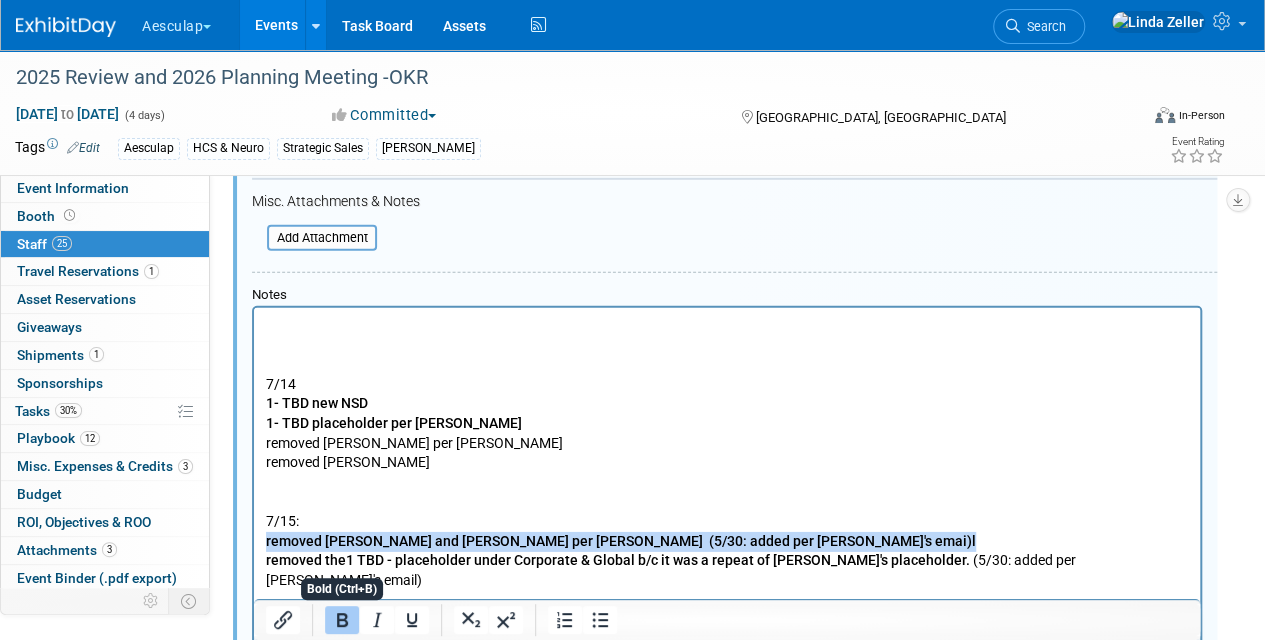 click 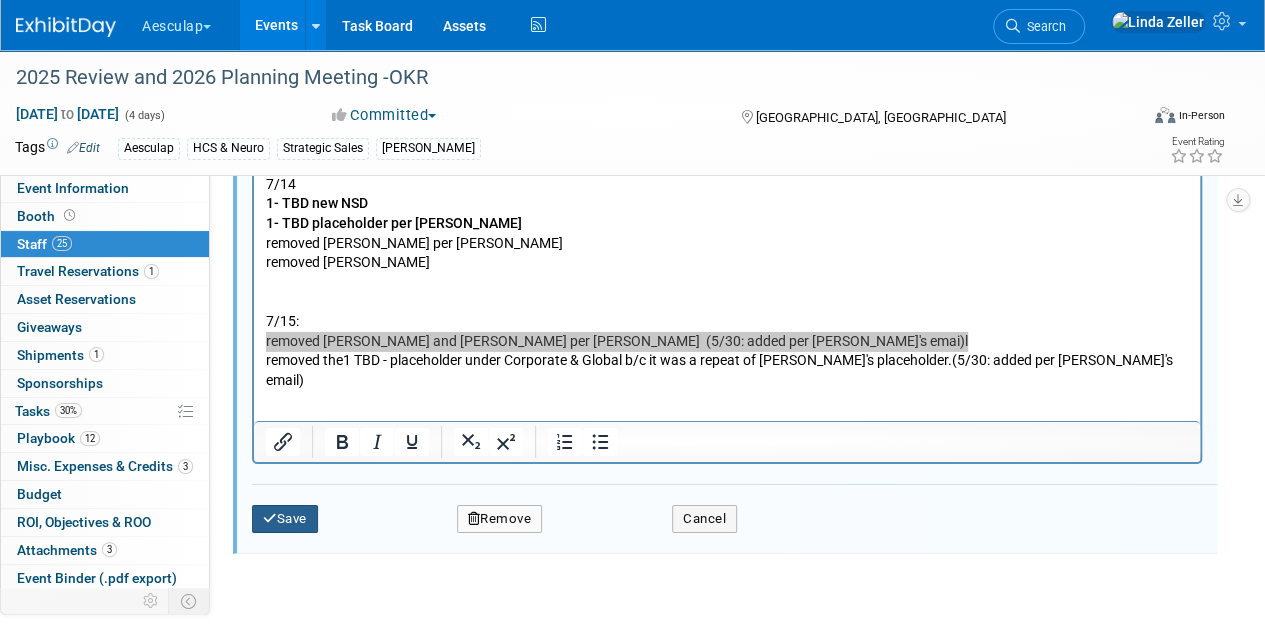 click on "Save" at bounding box center [285, 519] 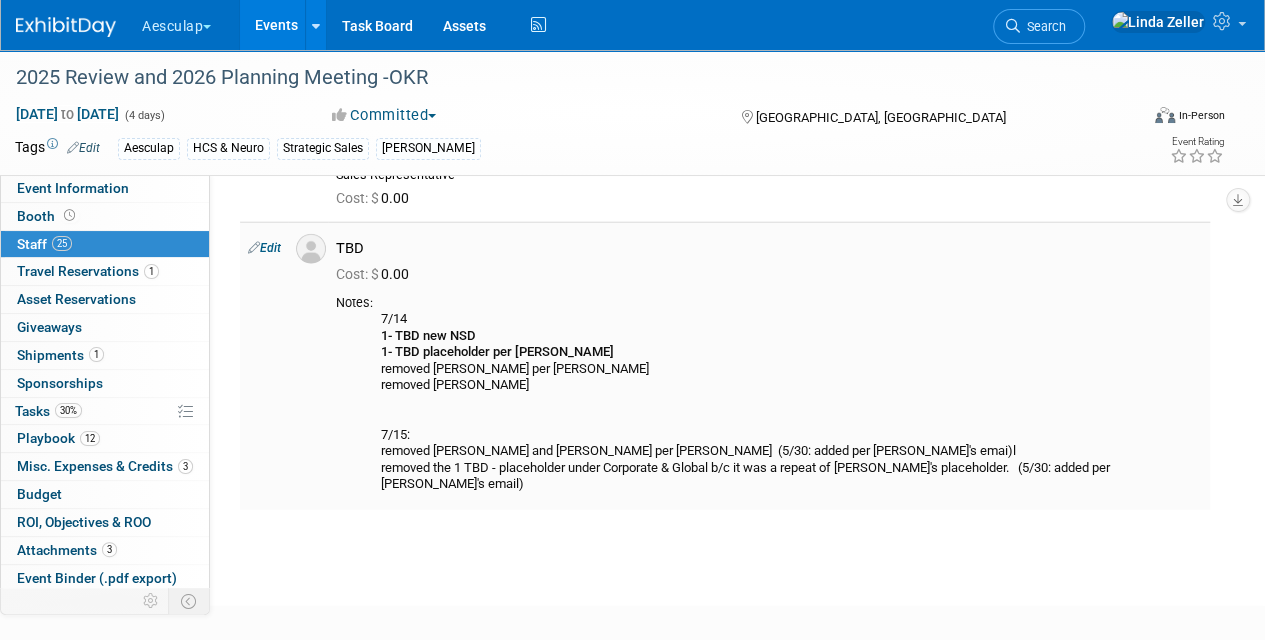 scroll, scrollTop: 2391, scrollLeft: 0, axis: vertical 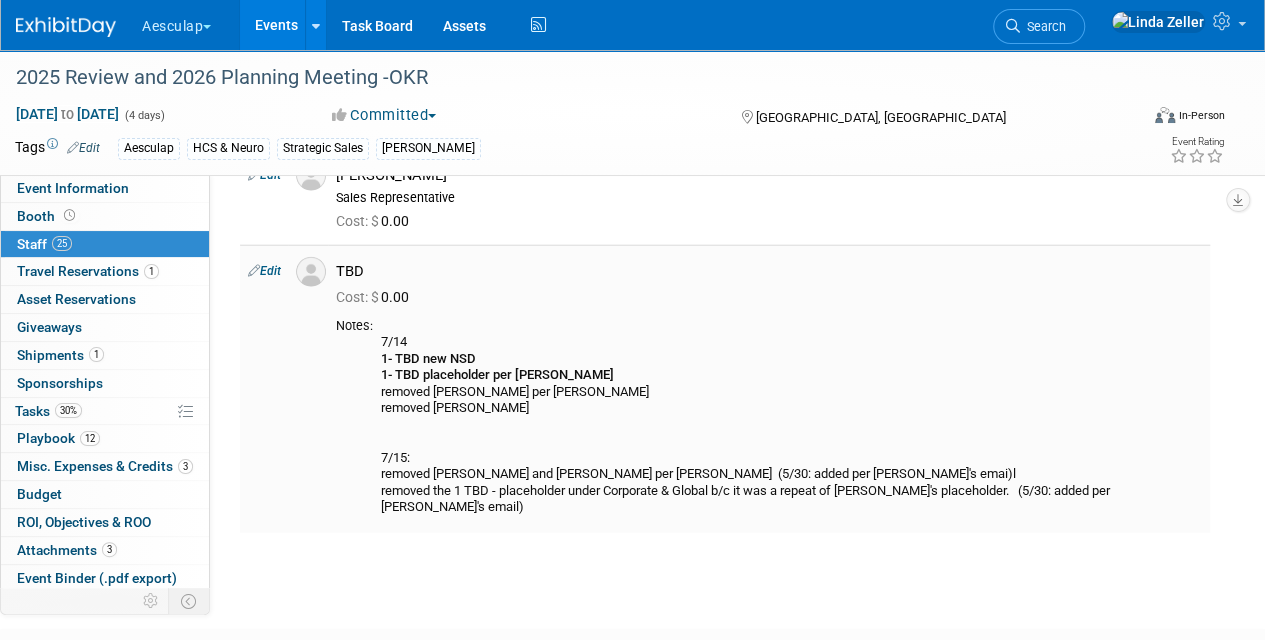 click on "Edit" at bounding box center [264, 271] 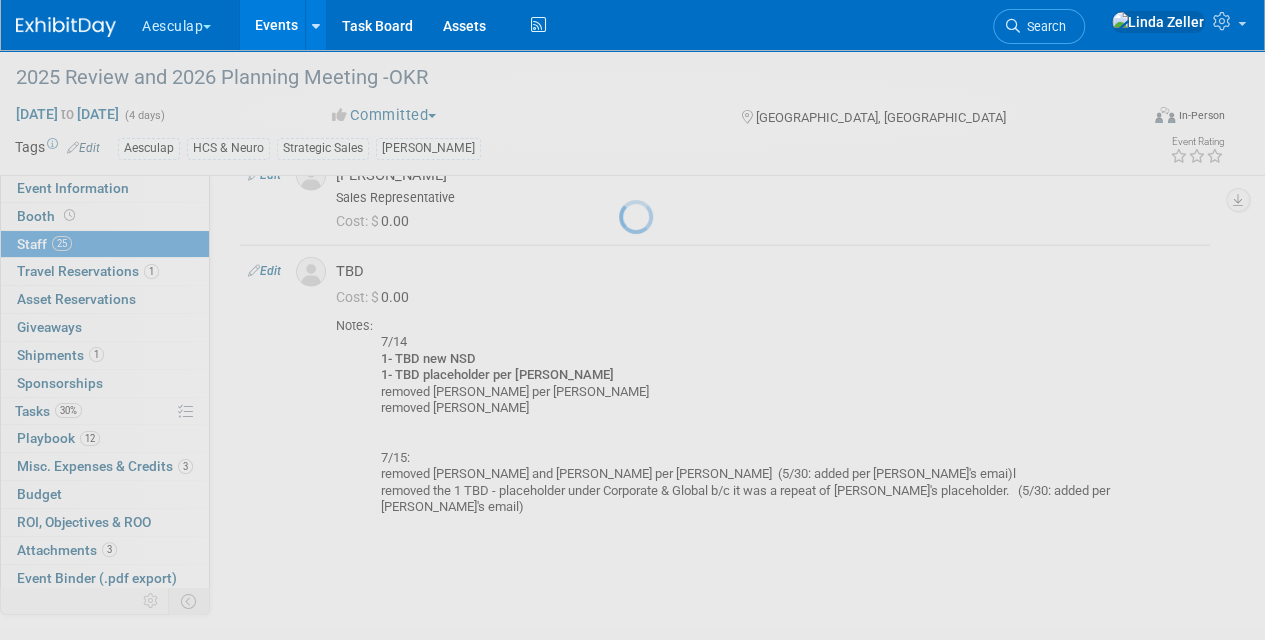 select on "00150ee3-2016-4d98-ba55-31f8690fcacb" 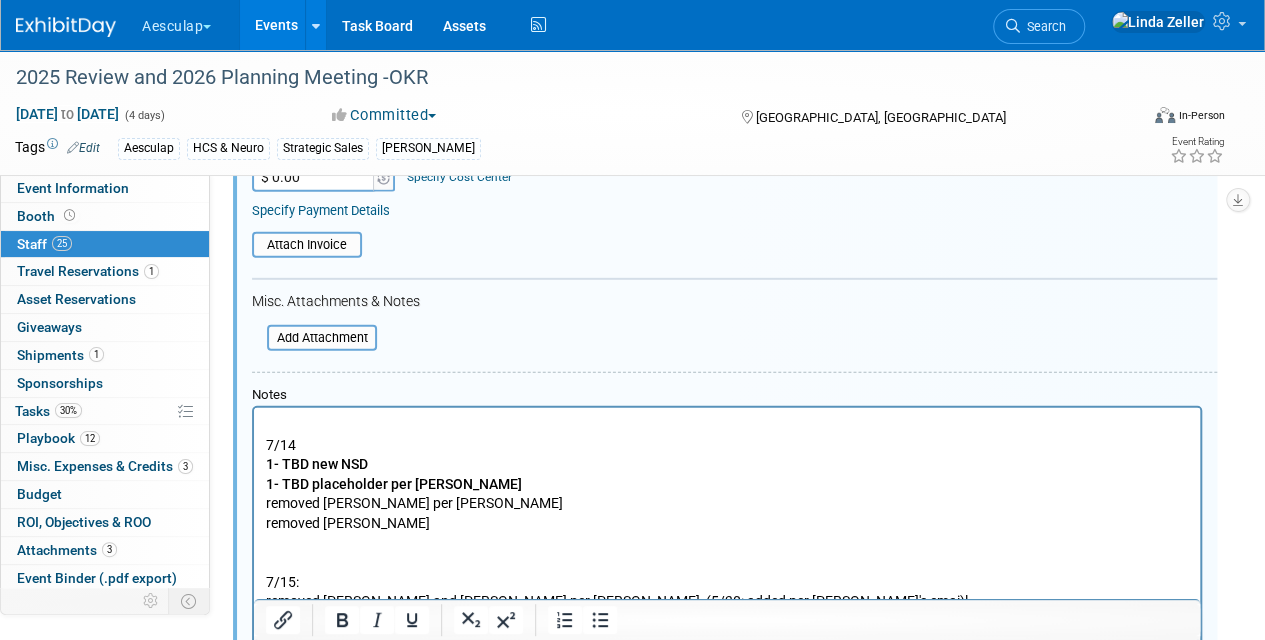 scroll, scrollTop: 2900, scrollLeft: 0, axis: vertical 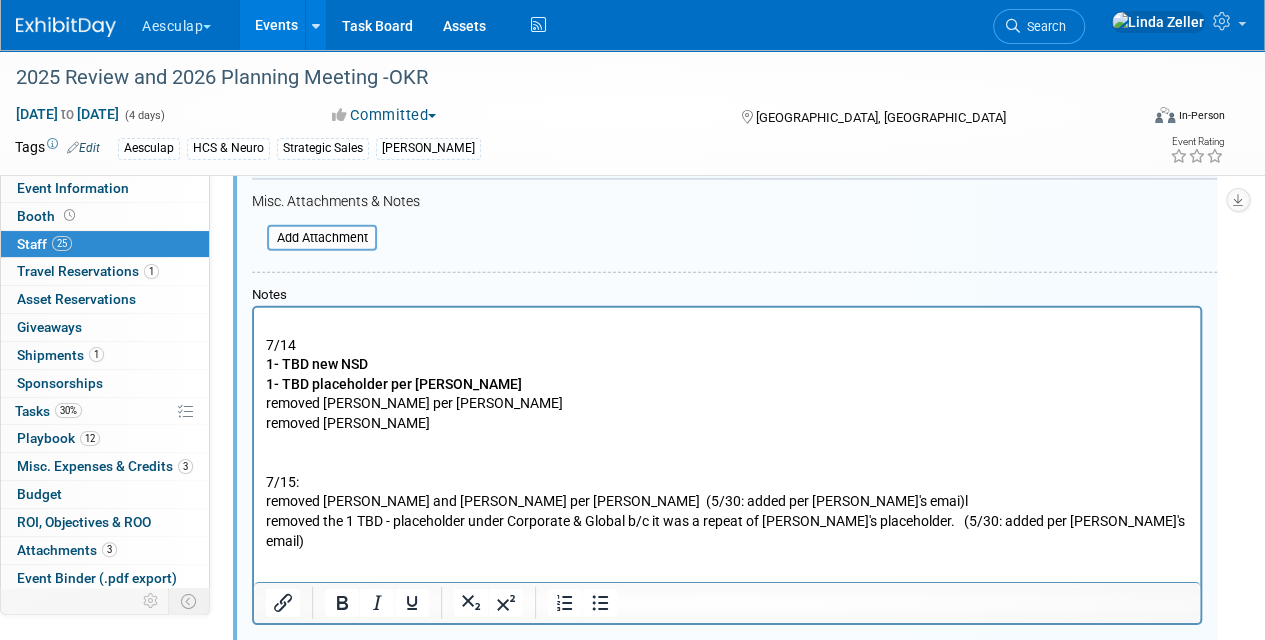 click on "7/14 1- TBD new NSD 1- TBD placeholder per Bob removed Bryan STuart per Alan removed Matt S. 7/15:  removed Chris Cigrand and Kevin Ryan per Bob  (5/30: added per Justin's emai)l removed the 1 TBD - placeholder under Corporate & Global b/c it was a repeat of Bob's placeholder.   (5/30: added per Justin's email)" at bounding box center [727, 433] 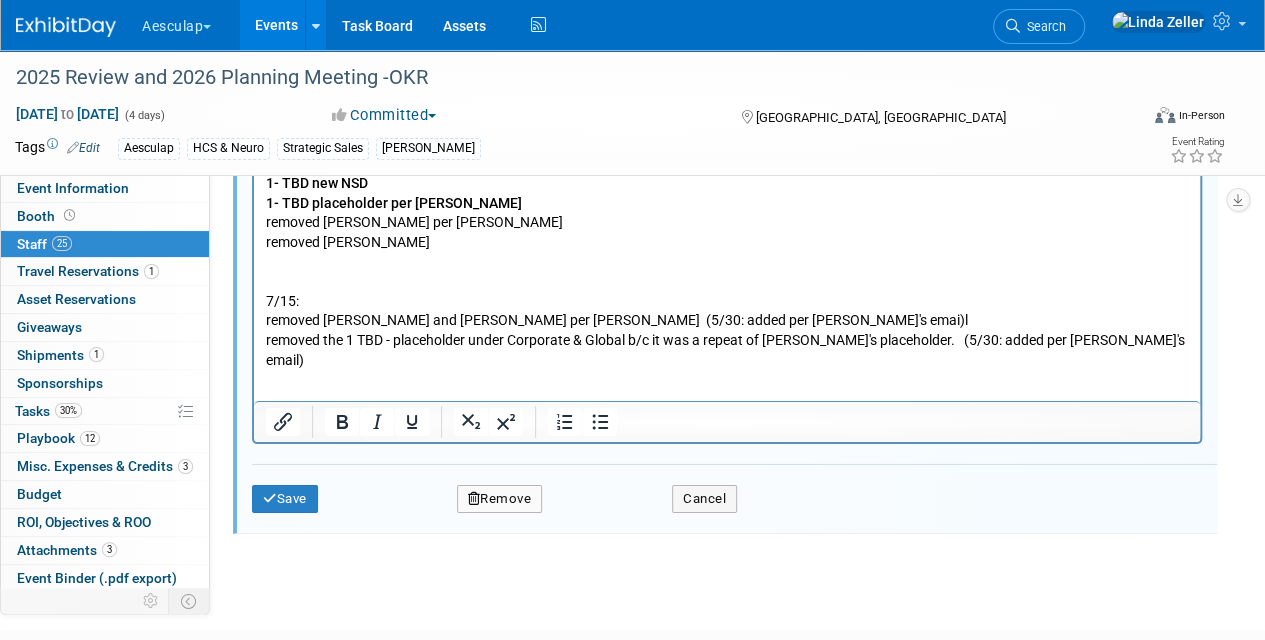 scroll, scrollTop: 3100, scrollLeft: 0, axis: vertical 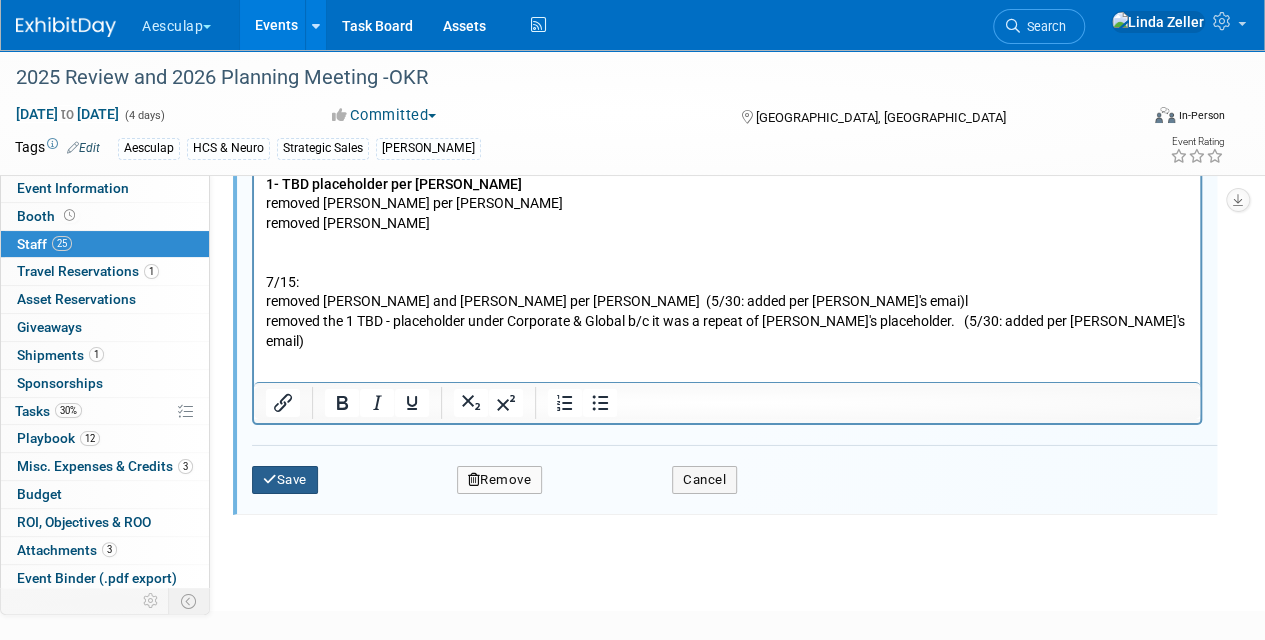 click on "Save" at bounding box center [285, 480] 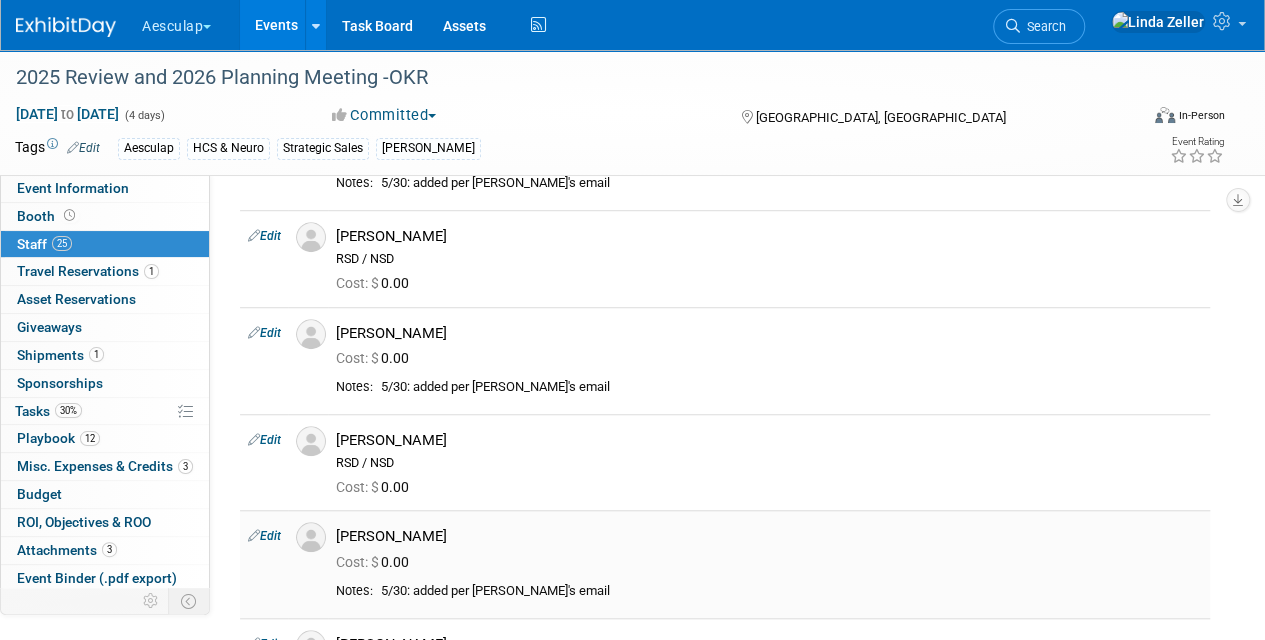 scroll, scrollTop: 600, scrollLeft: 0, axis: vertical 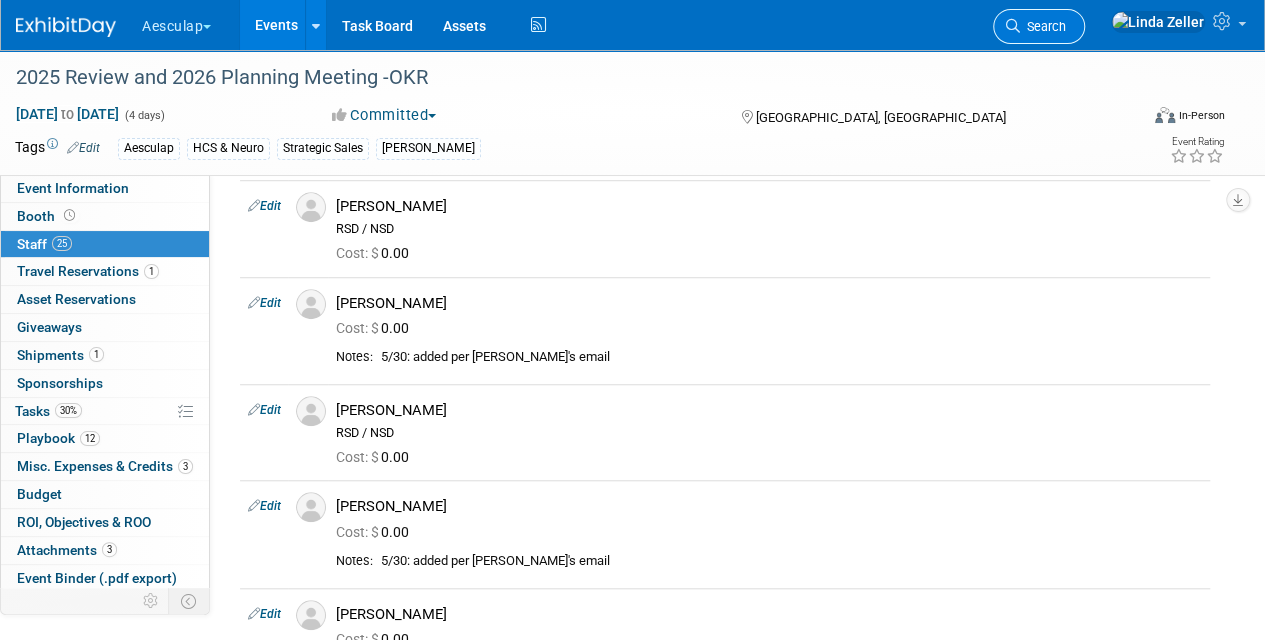 click on "Search" at bounding box center [1043, 26] 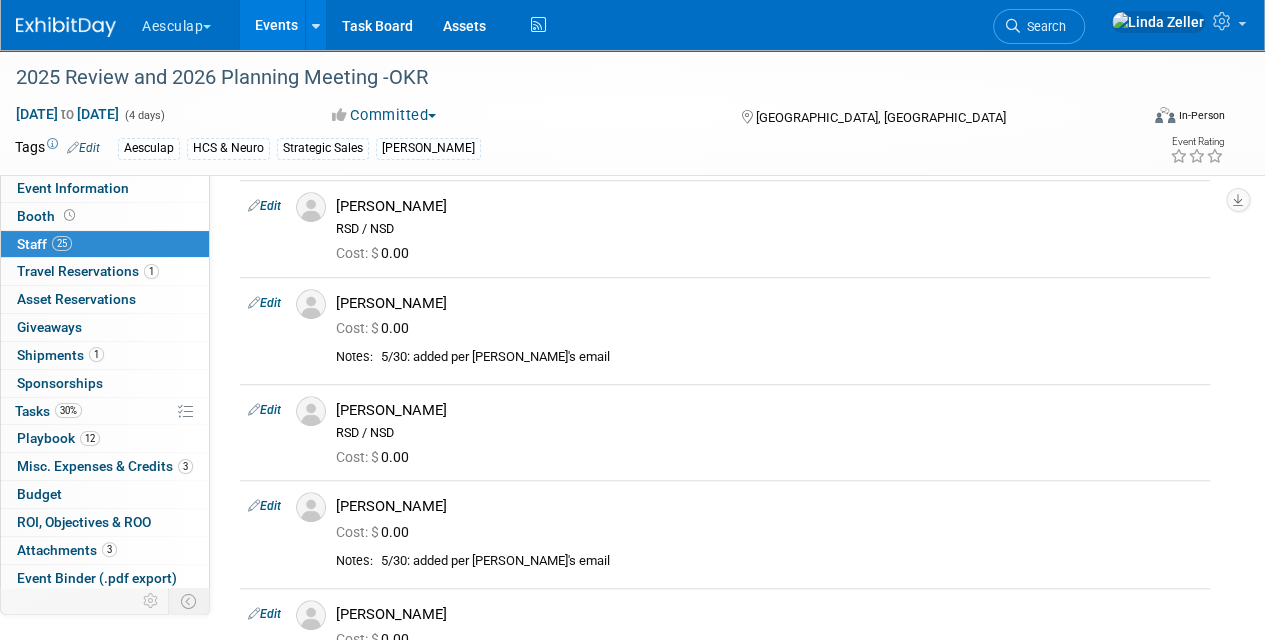 scroll, scrollTop: 0, scrollLeft: 0, axis: both 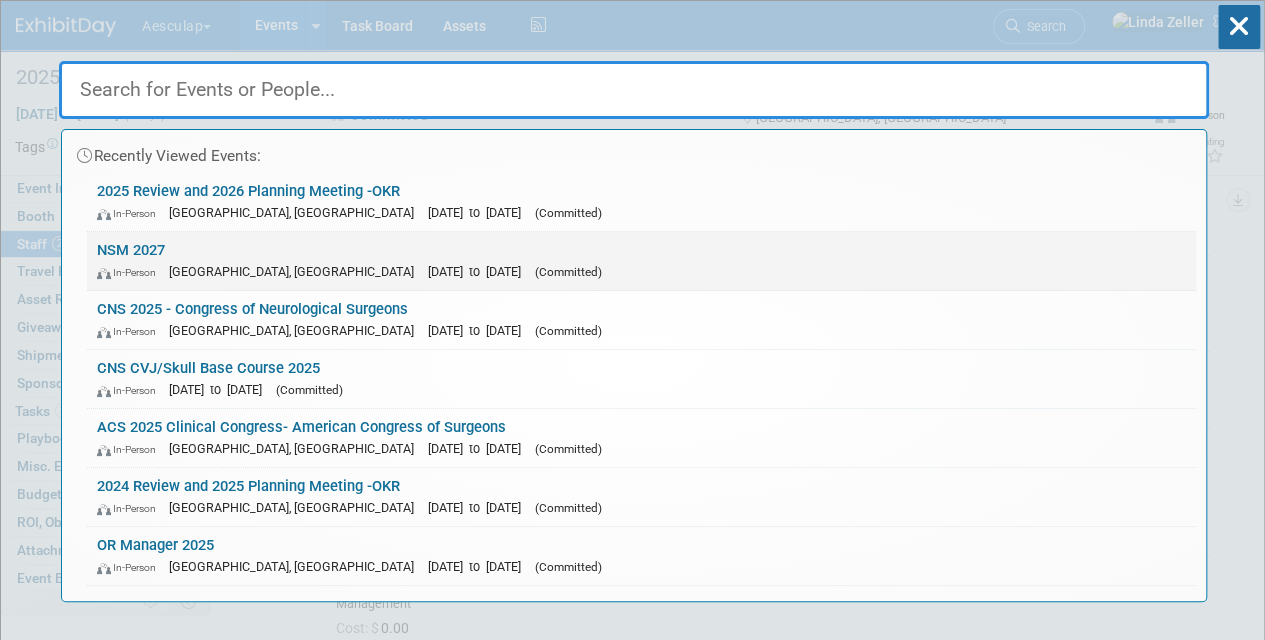 click on "NSM 2027
In-Person
Litchfield Park, AZ
Feb 22, 2027  to  Feb 26, 2027
(Committed)" at bounding box center [641, 261] 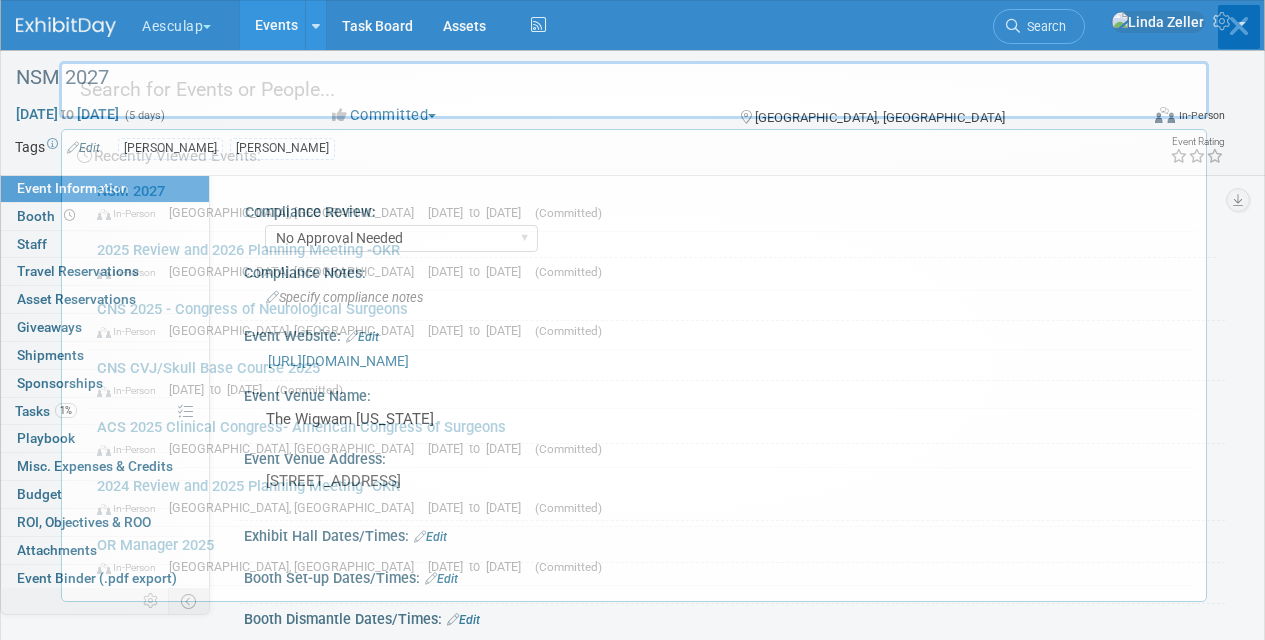 select on "No Approval Needed" 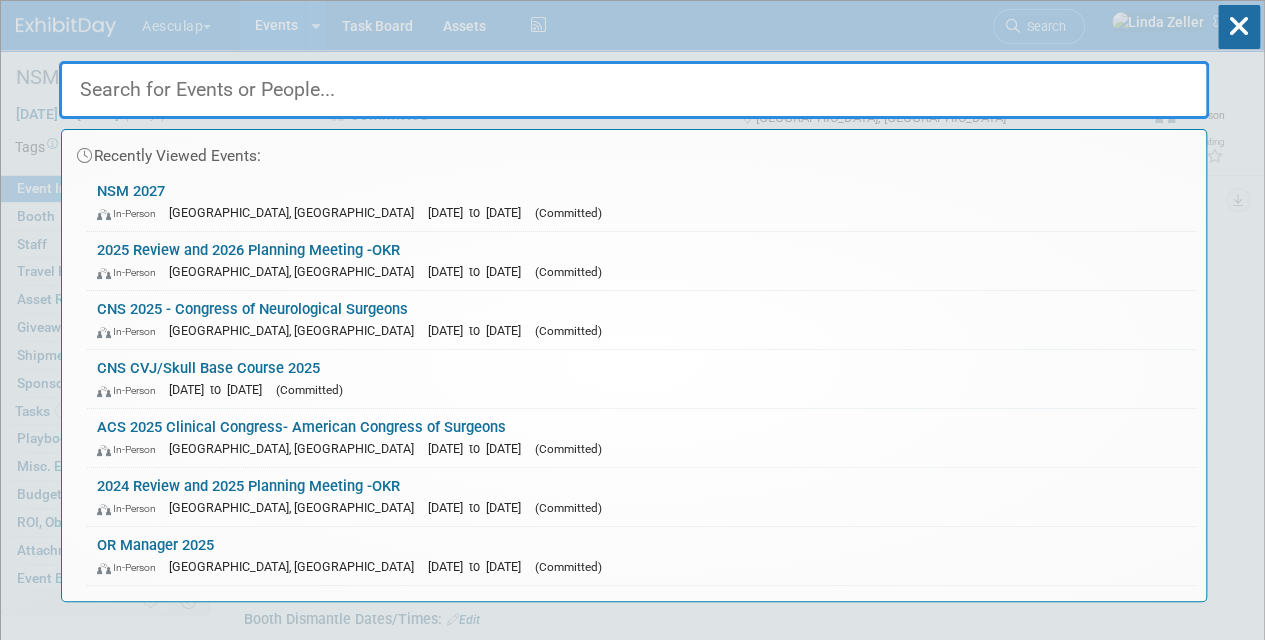 scroll, scrollTop: 0, scrollLeft: 0, axis: both 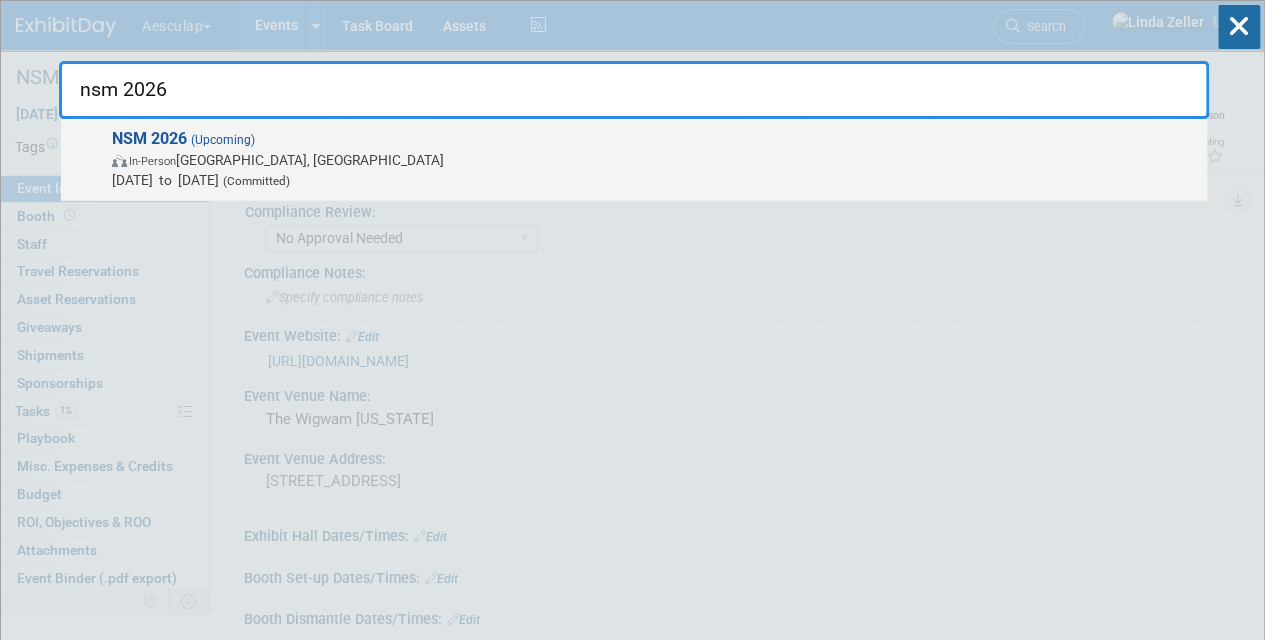 type on "nsm 2026" 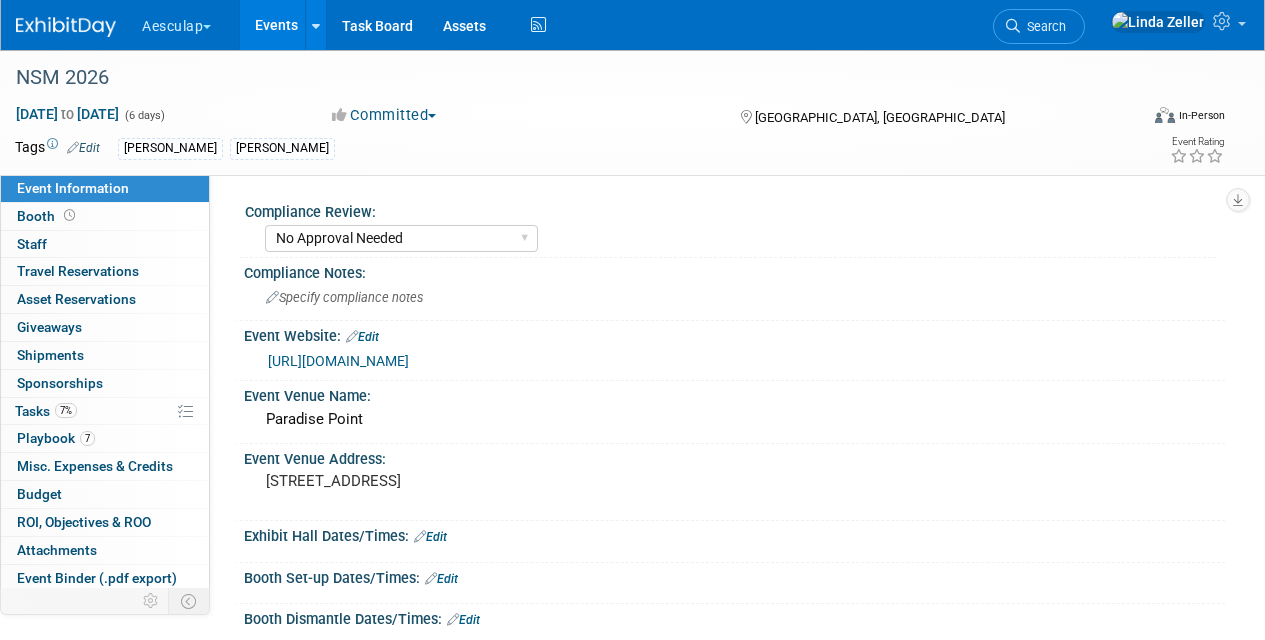 select on "No Approval Needed" 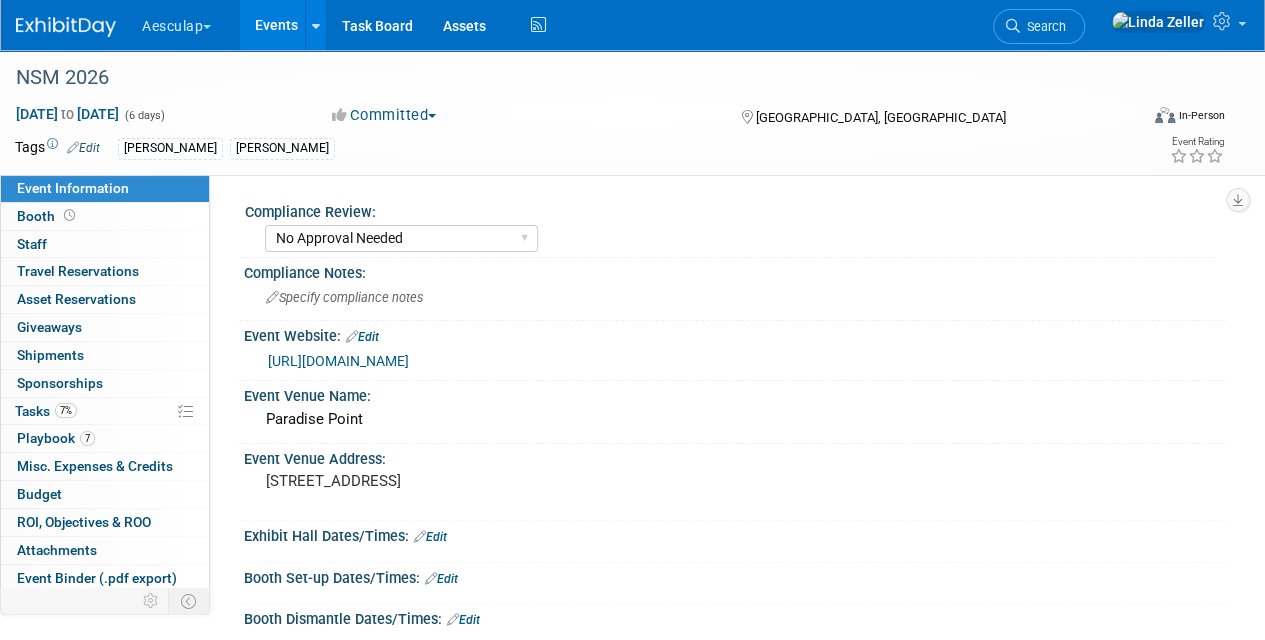scroll, scrollTop: 0, scrollLeft: 0, axis: both 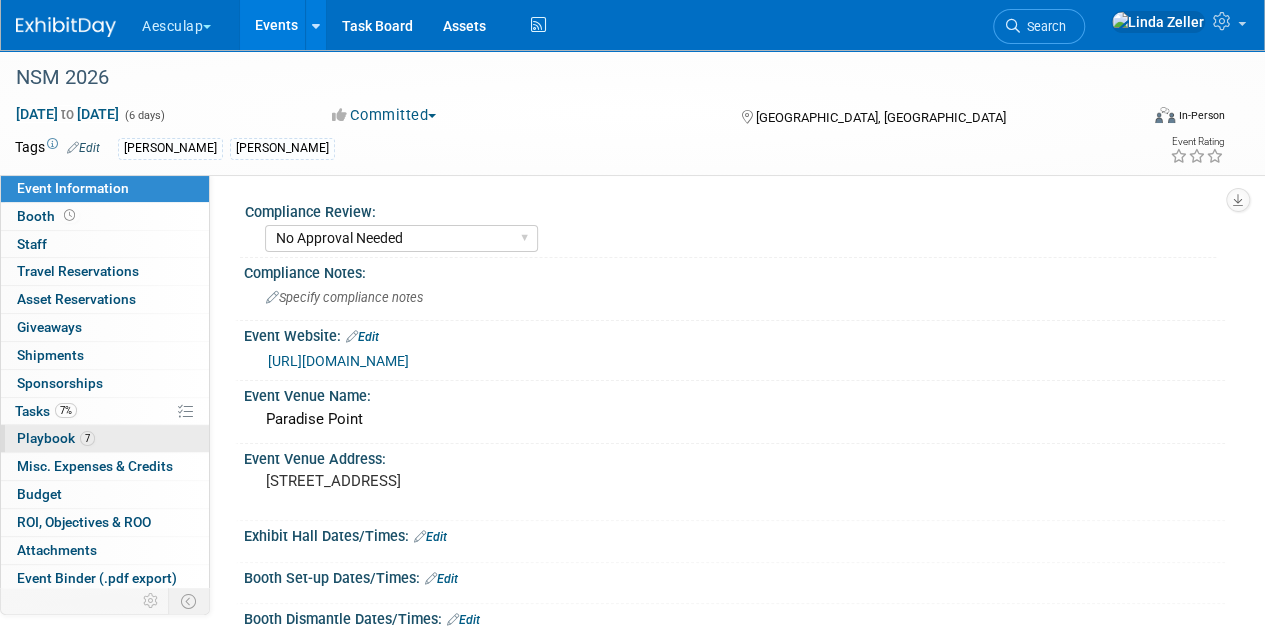 click on "Playbook 7" at bounding box center [56, 438] 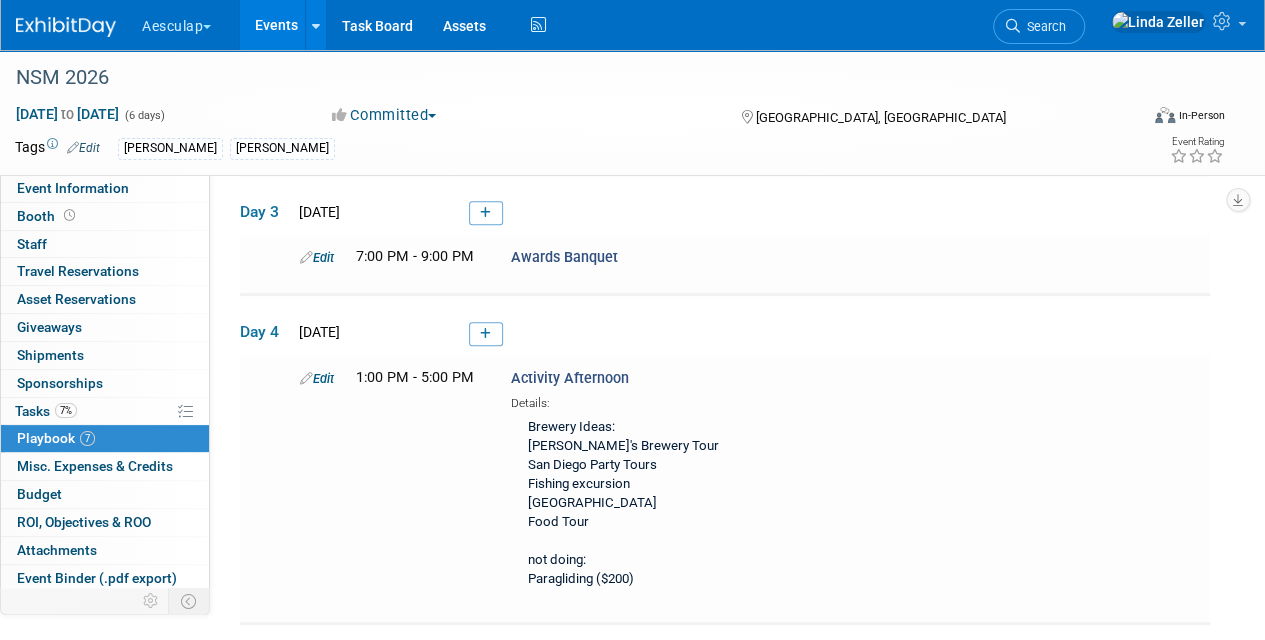 scroll, scrollTop: 500, scrollLeft: 0, axis: vertical 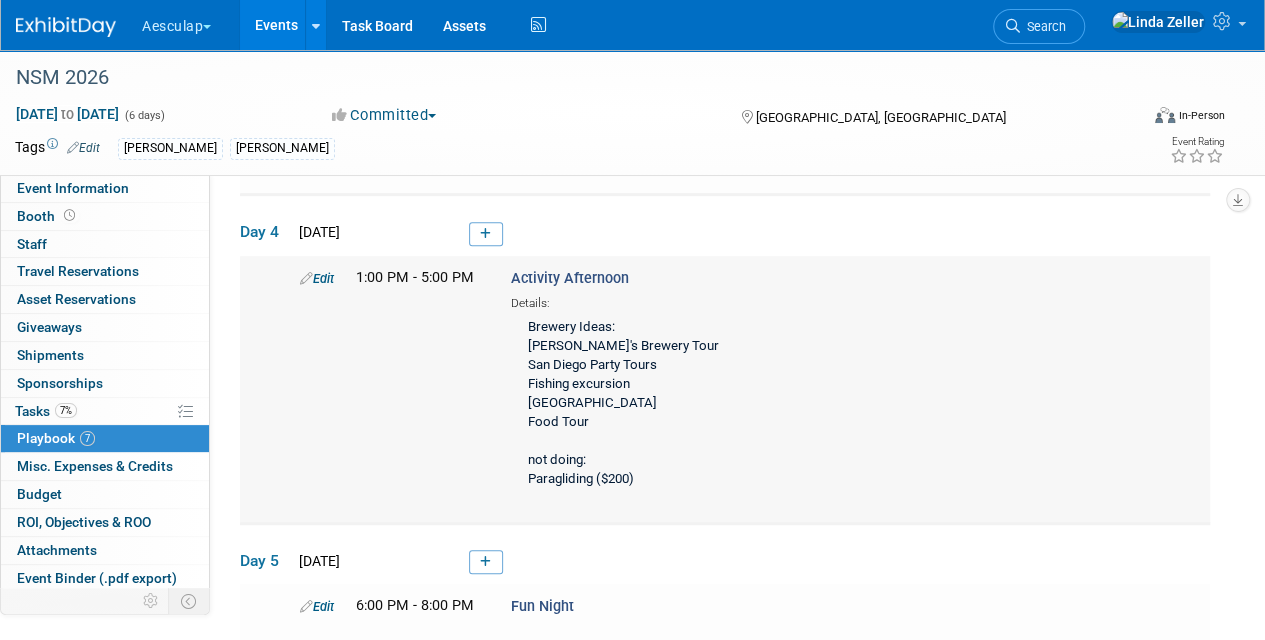 click on "Edit" at bounding box center (317, 278) 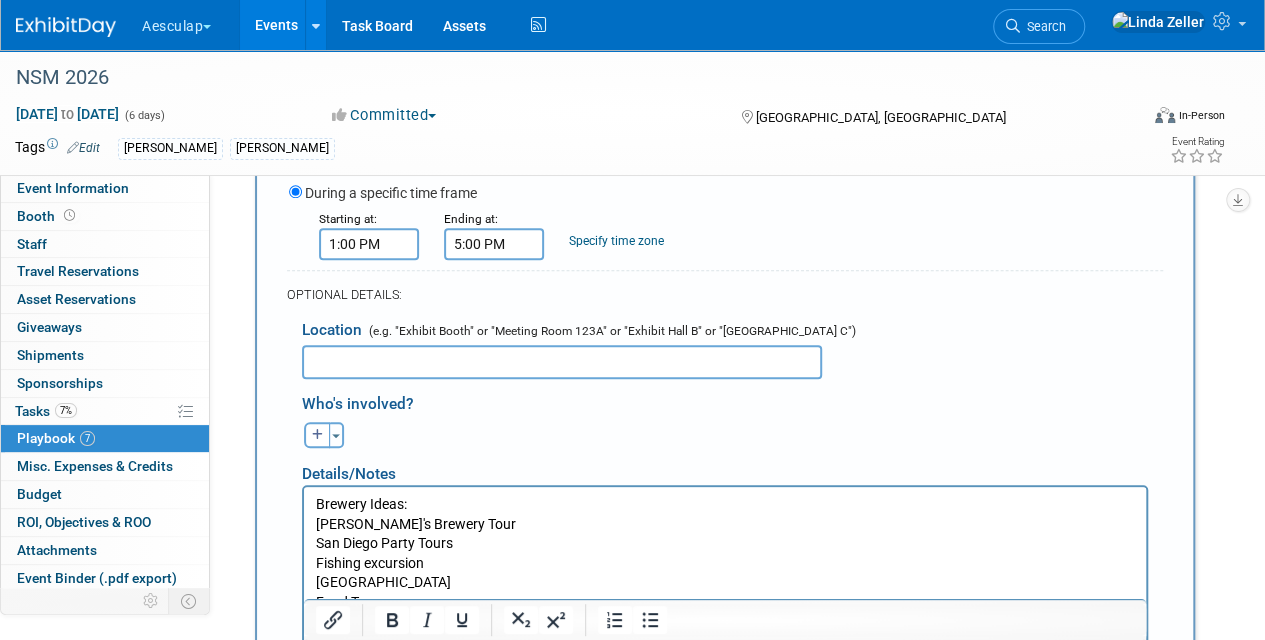 scroll, scrollTop: 922, scrollLeft: 0, axis: vertical 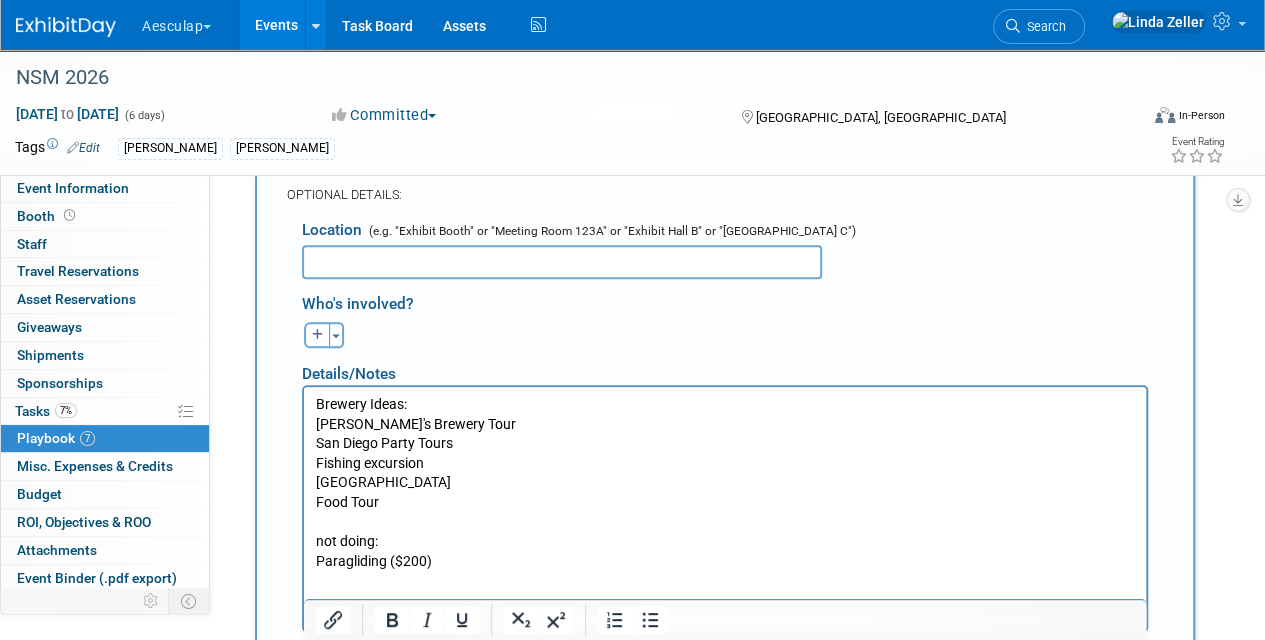 click on "Brewery Ideas: [PERSON_NAME]'s Brewery Tour San Diego Party Tours Fishing excursion San Diego Zoo  Food Tour not doing:  Paragliding ($200)" at bounding box center [725, 483] 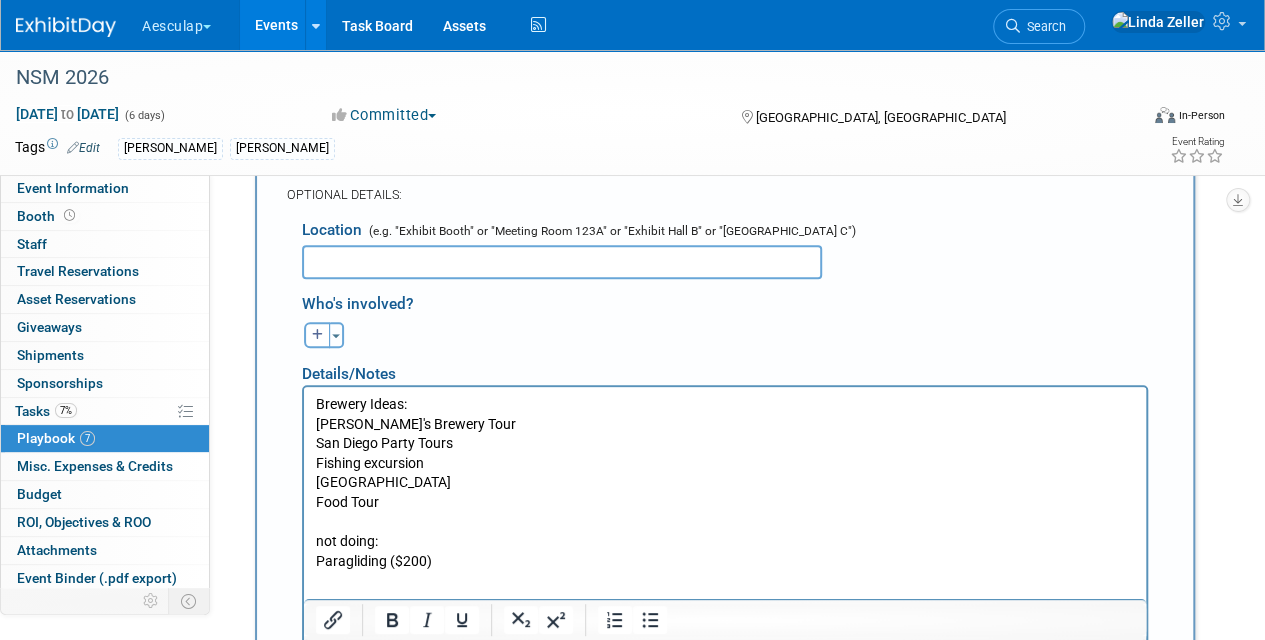 scroll, scrollTop: 928, scrollLeft: 0, axis: vertical 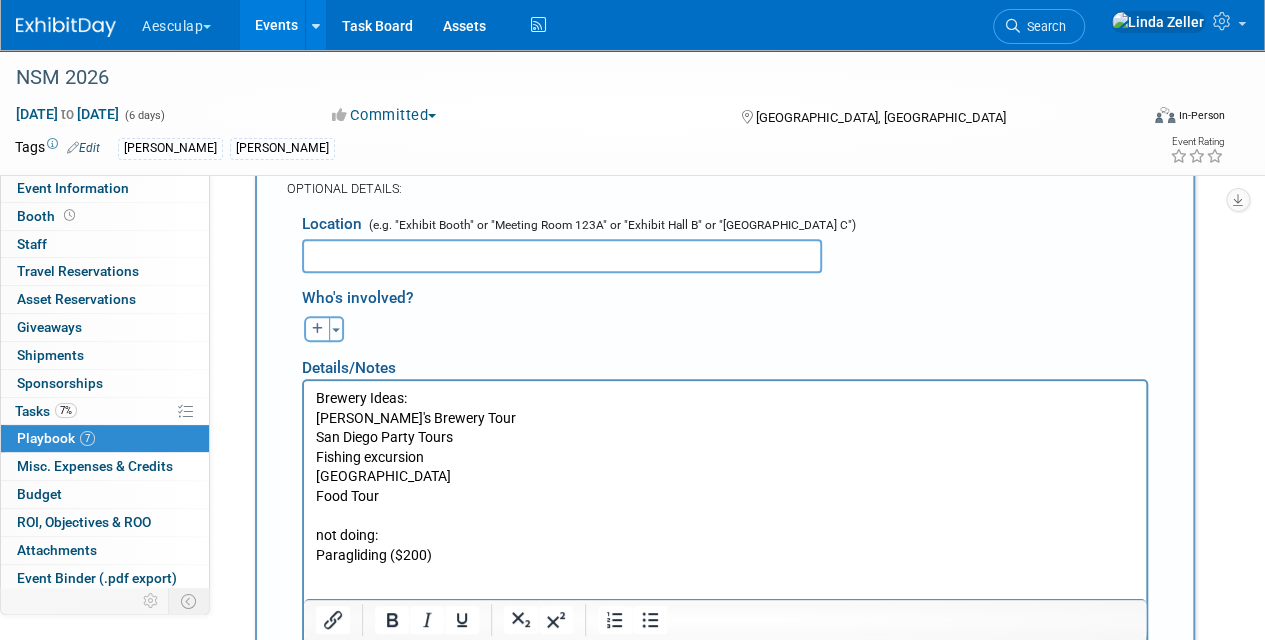 type 